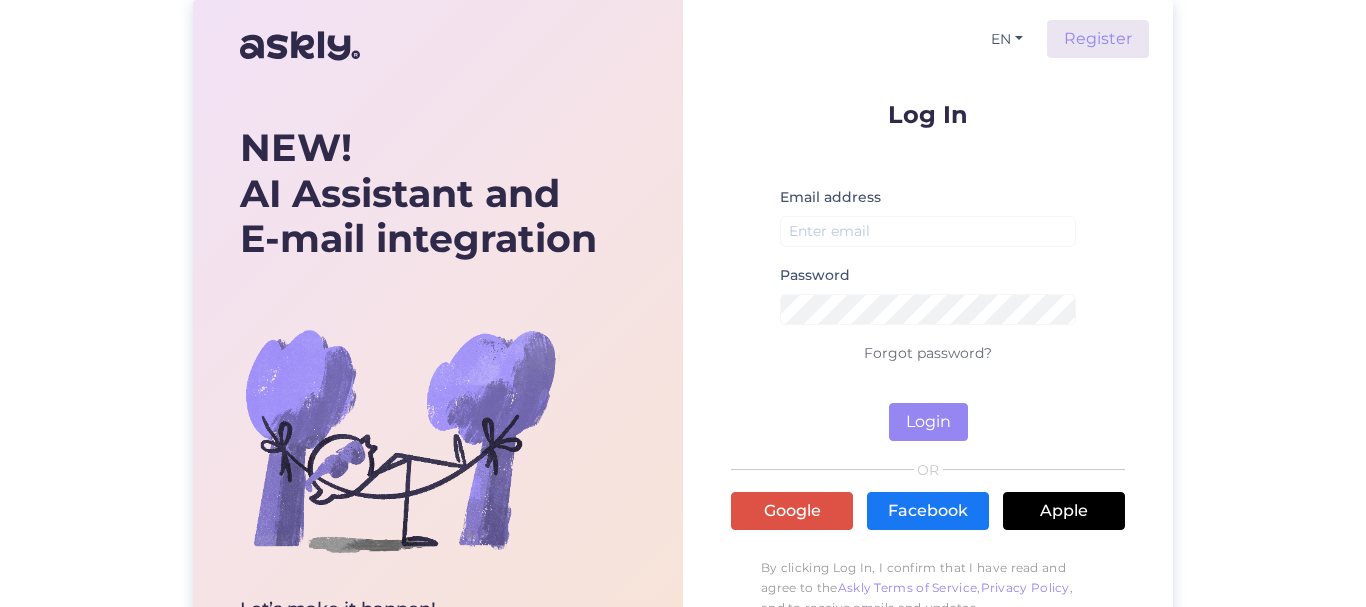 scroll, scrollTop: 0, scrollLeft: 0, axis: both 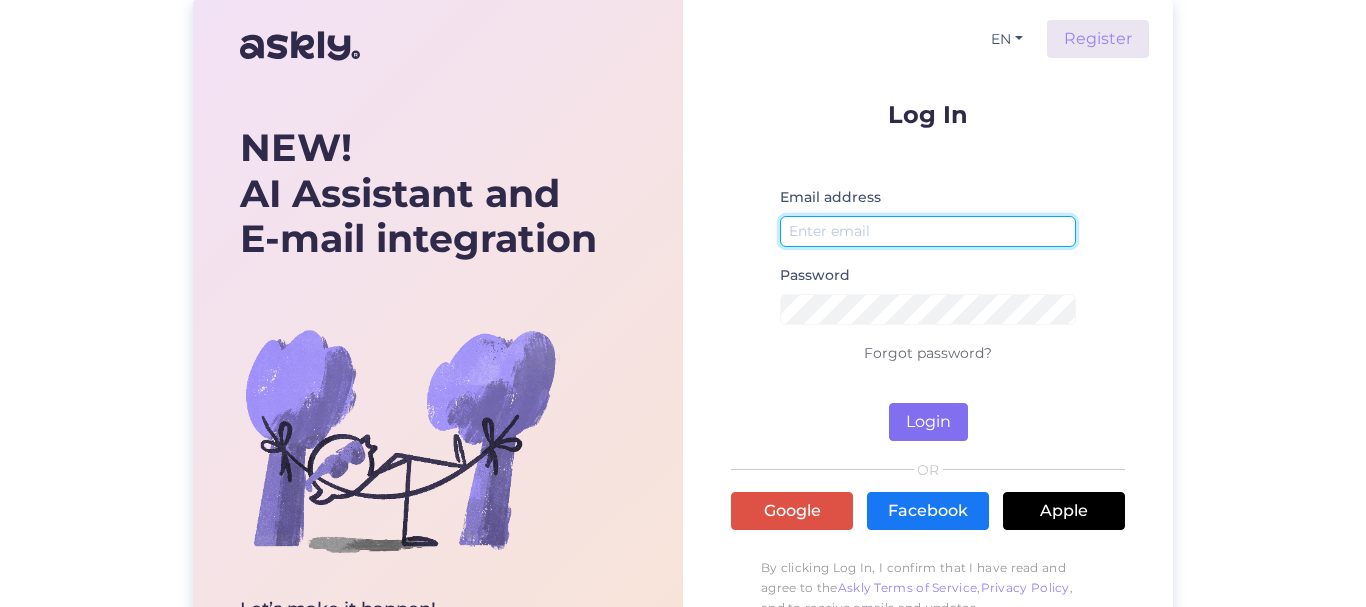 type on "[EMAIL_ADDRESS][DOMAIN_NAME]" 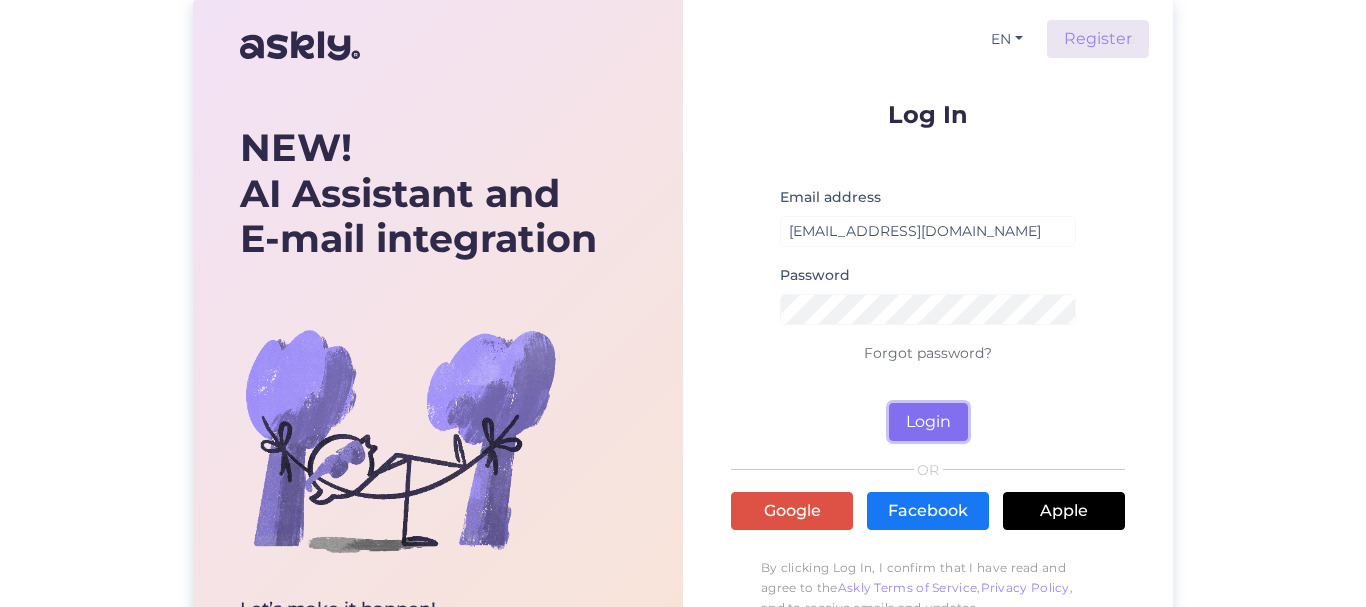 click on "Login" at bounding box center [928, 422] 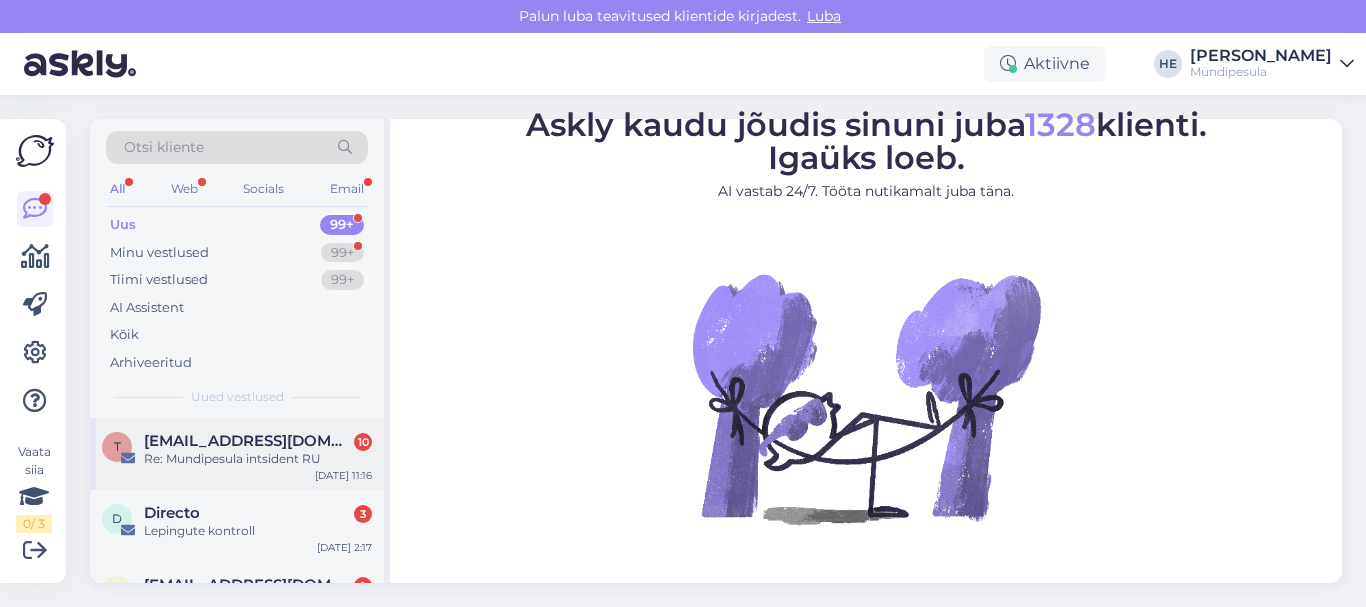 click on "[EMAIL_ADDRESS][DOMAIN_NAME]" at bounding box center [248, 441] 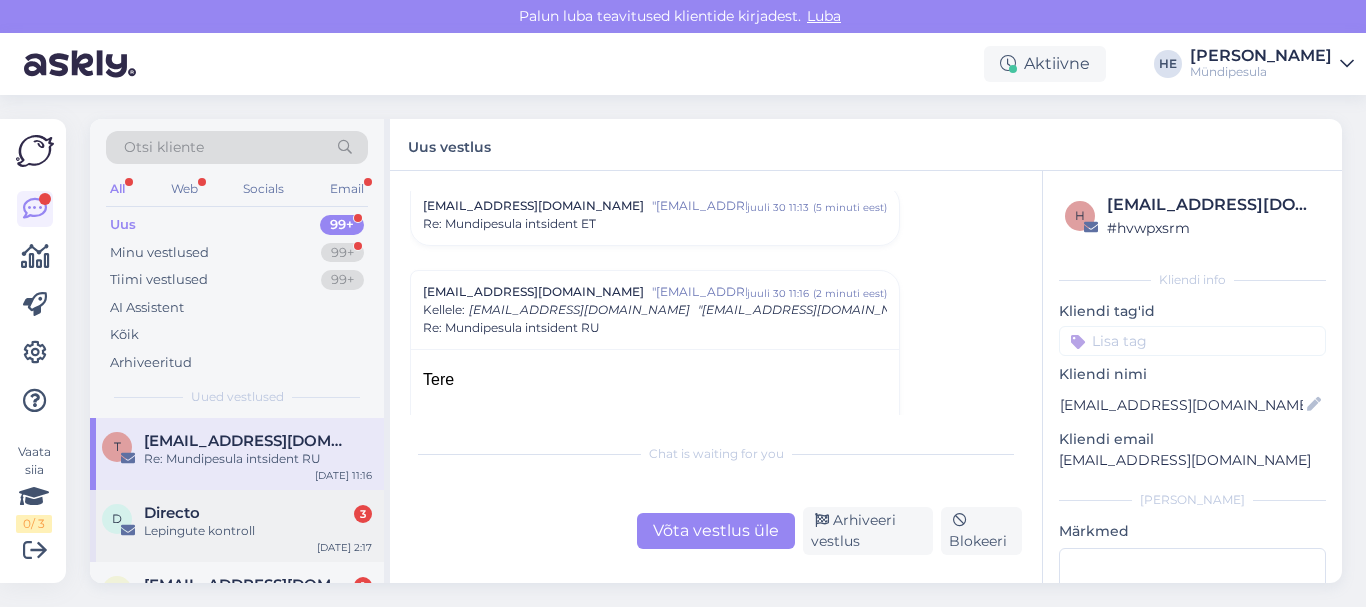 click on "Directo 3" at bounding box center (258, 513) 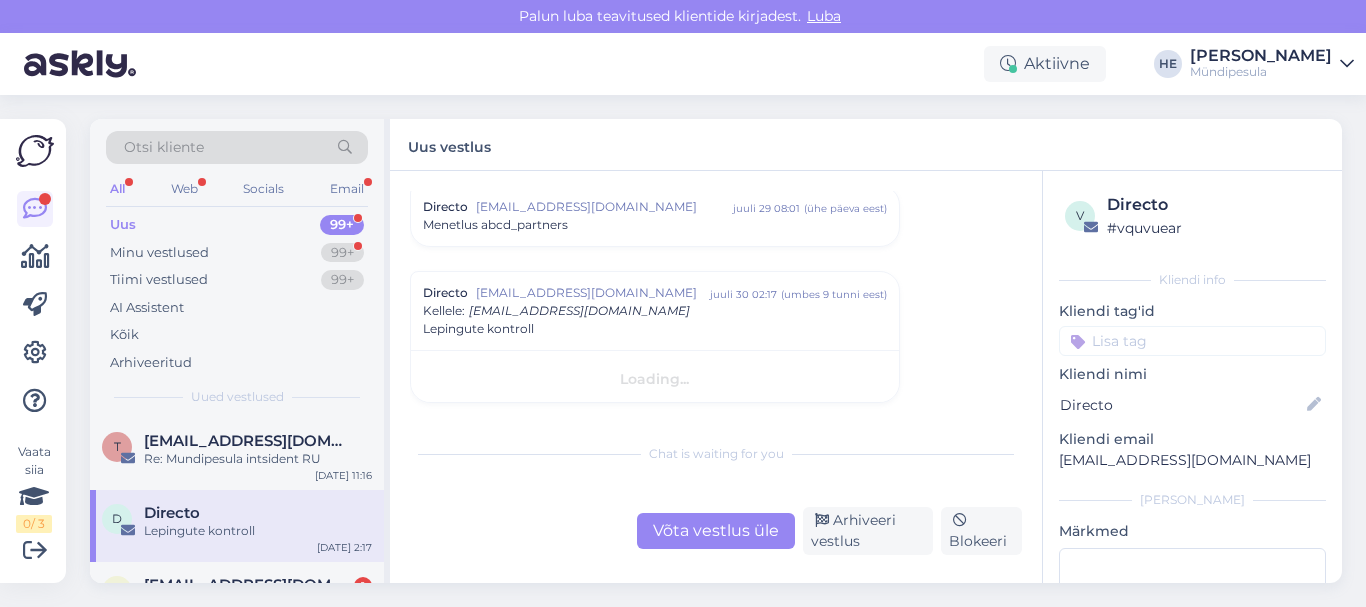 scroll, scrollTop: 8488, scrollLeft: 0, axis: vertical 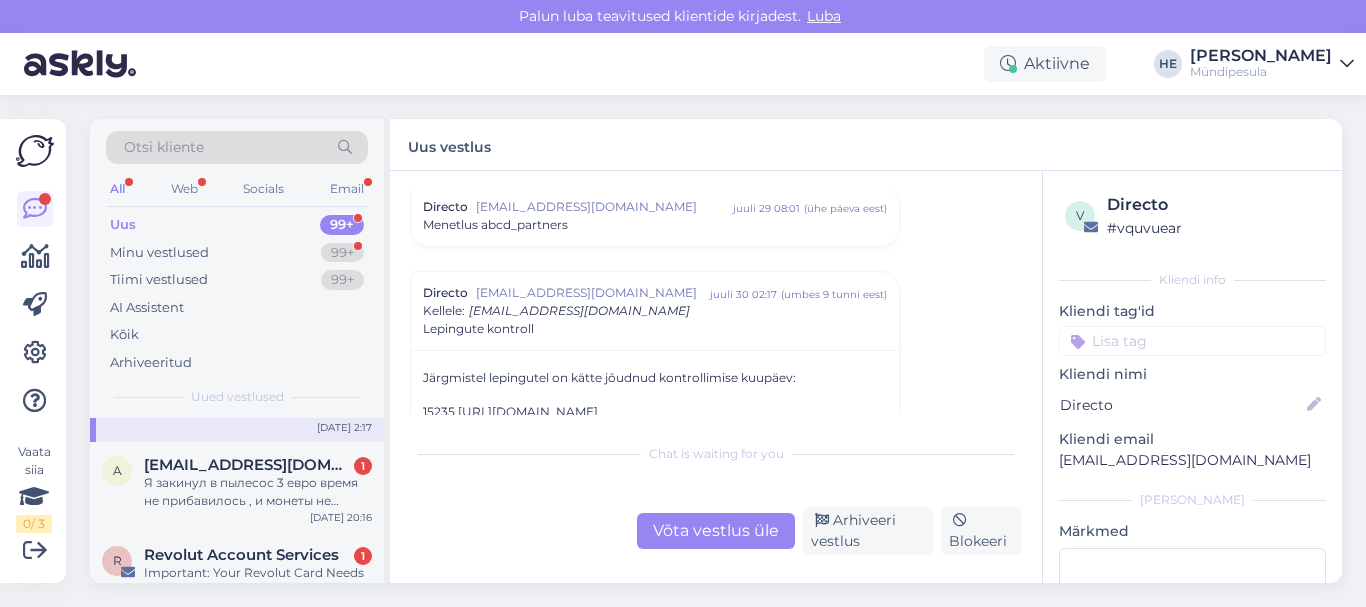 click on "a [EMAIL_ADDRESS][DOMAIN_NAME] 1 Я закинул в пылесос 3 евро время не прибавилось , и монеты не вернулись  [DATE] 20:16" at bounding box center (237, 487) 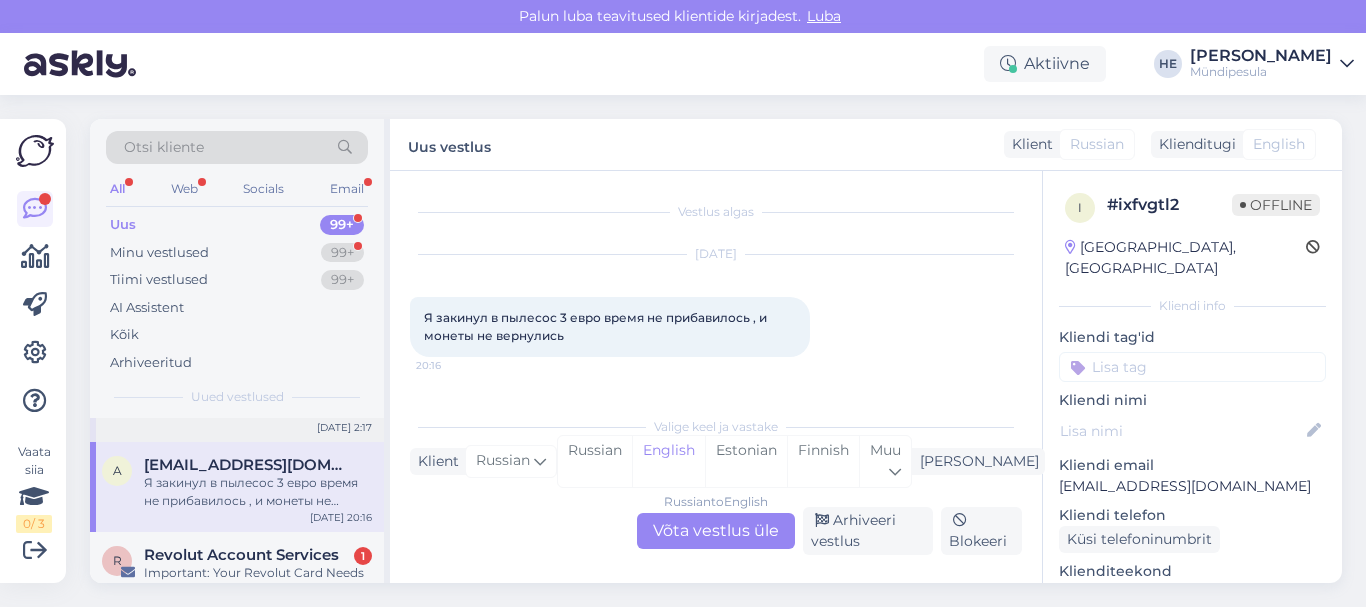 scroll, scrollTop: 0, scrollLeft: 0, axis: both 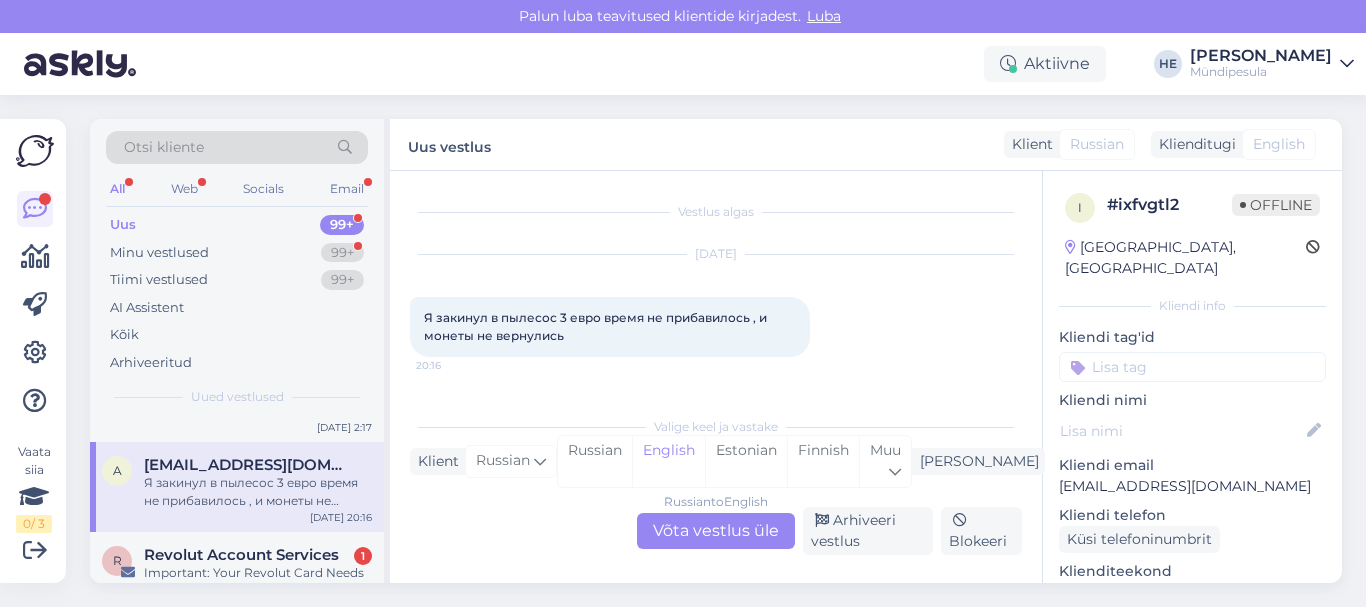 click on "Russian  to  English Võta vestlus üle" at bounding box center [716, 531] 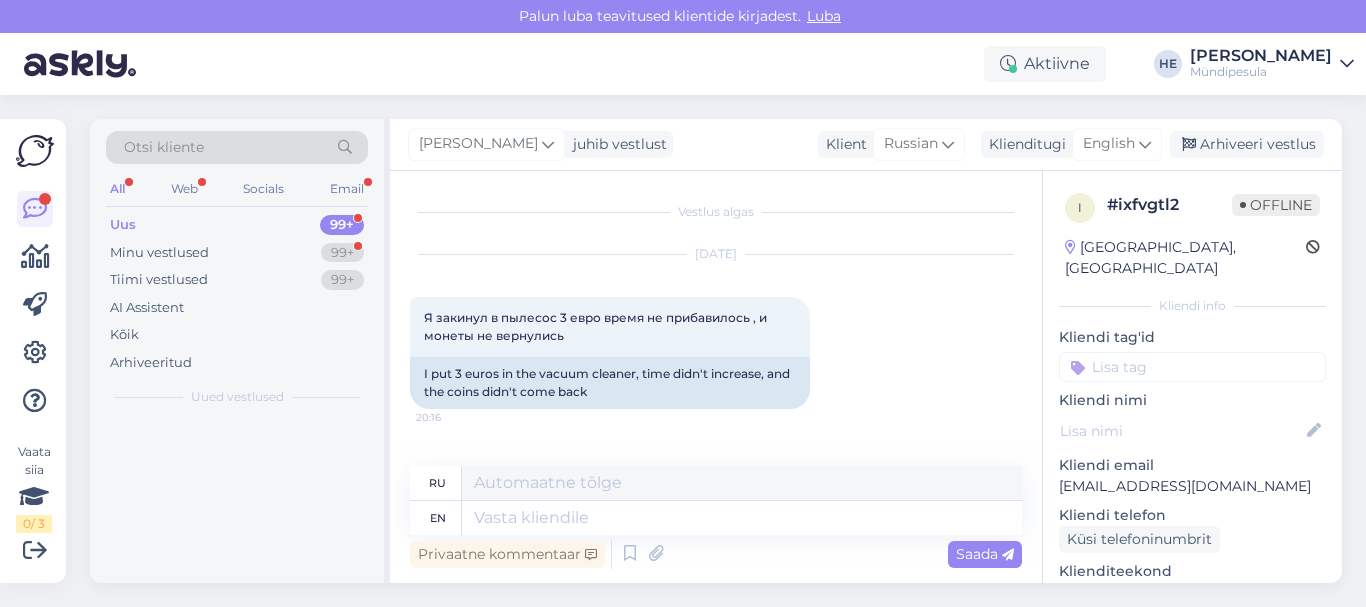 scroll, scrollTop: 0, scrollLeft: 0, axis: both 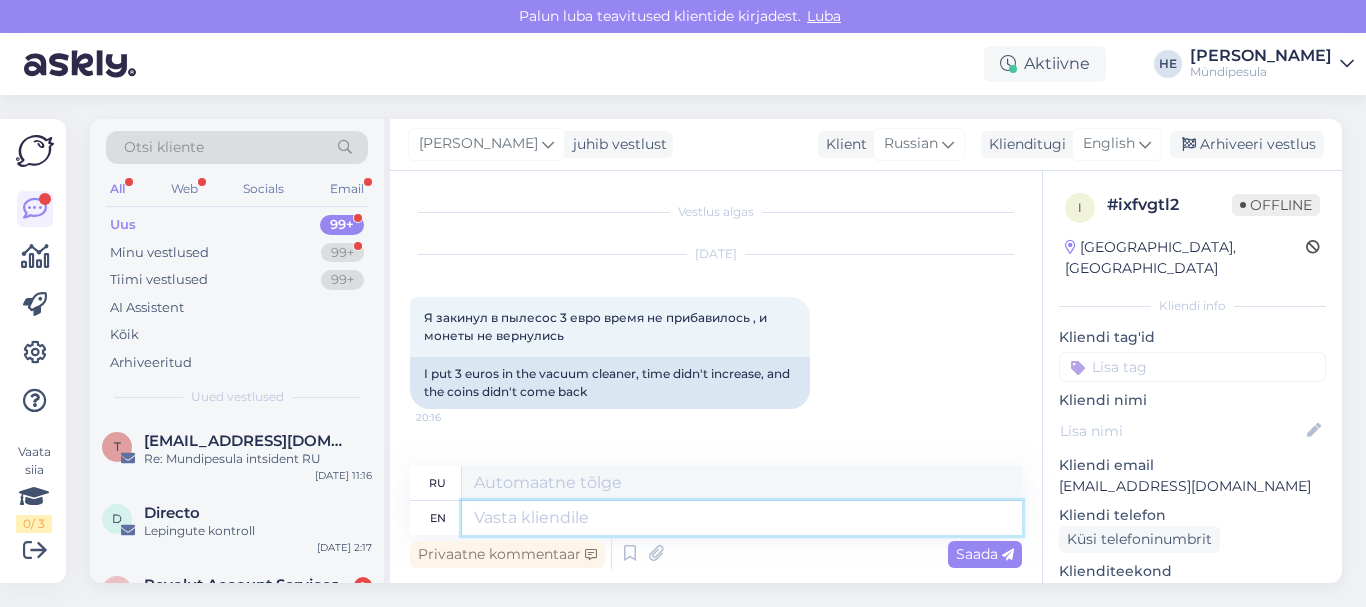 click at bounding box center (742, 518) 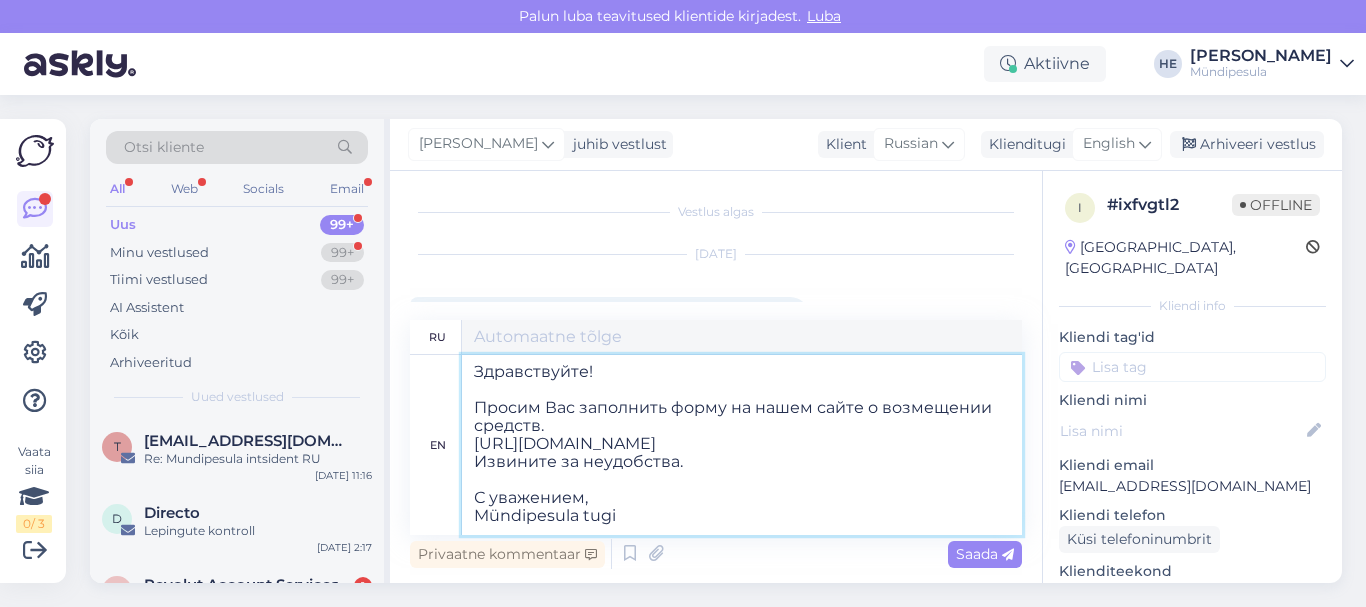 scroll, scrollTop: 8, scrollLeft: 0, axis: vertical 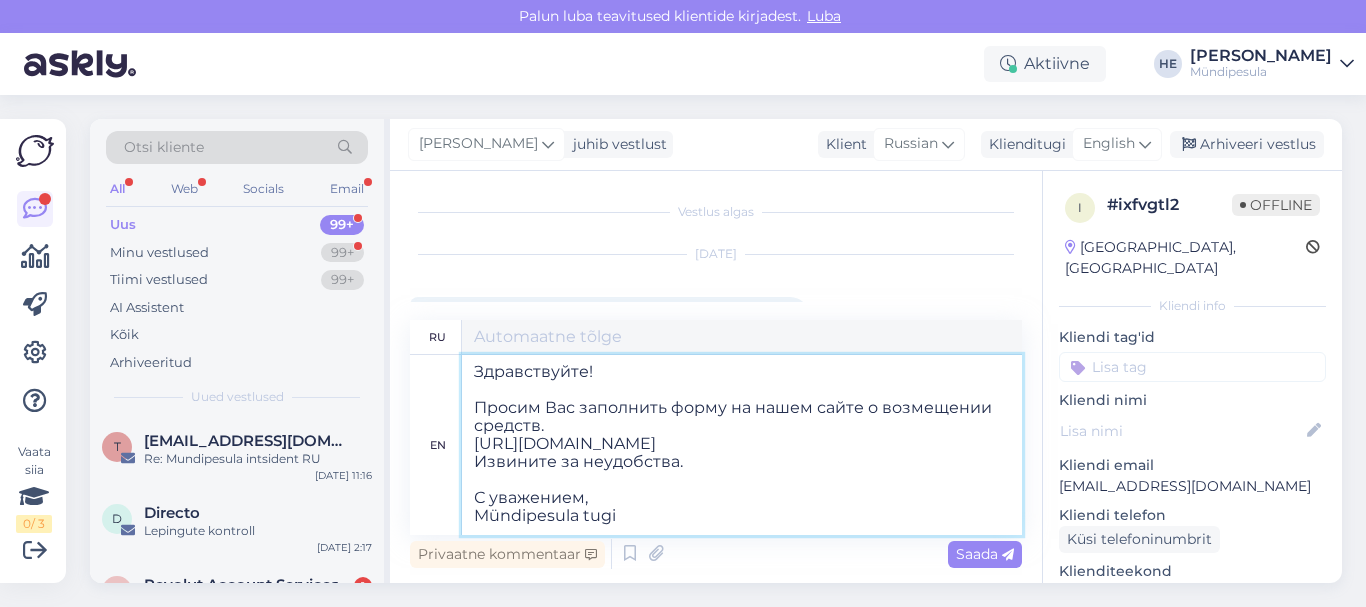 type on "Здравствуйте!
Просим Вас заполнить форму на нашем сайте о возмещении средств.
[URL][DOMAIN_NAME]
Извините за неудобства.
С уважением,
Mündipesula tugi" 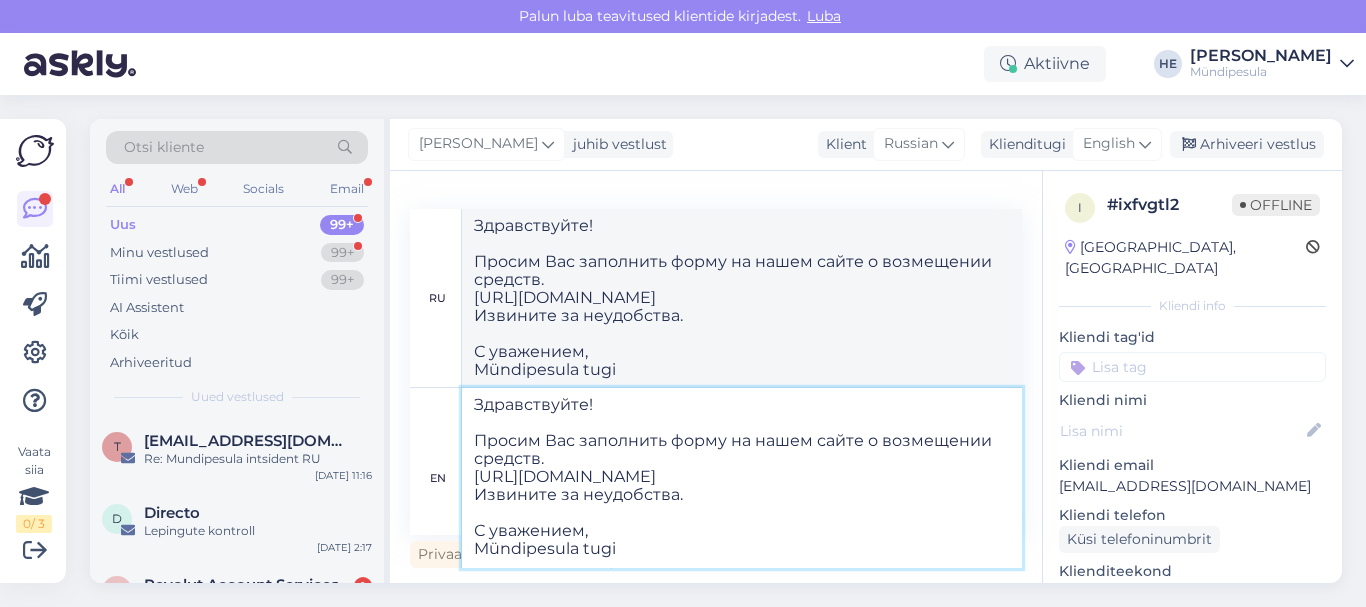 type on "Здравствуйте!
Просим Вас заполнить форму на нашем сайте о возмещении средств.
[URL][DOMAIN_NAME]
Извините за неудобства.
С уважением,
Mündipesula tugi" 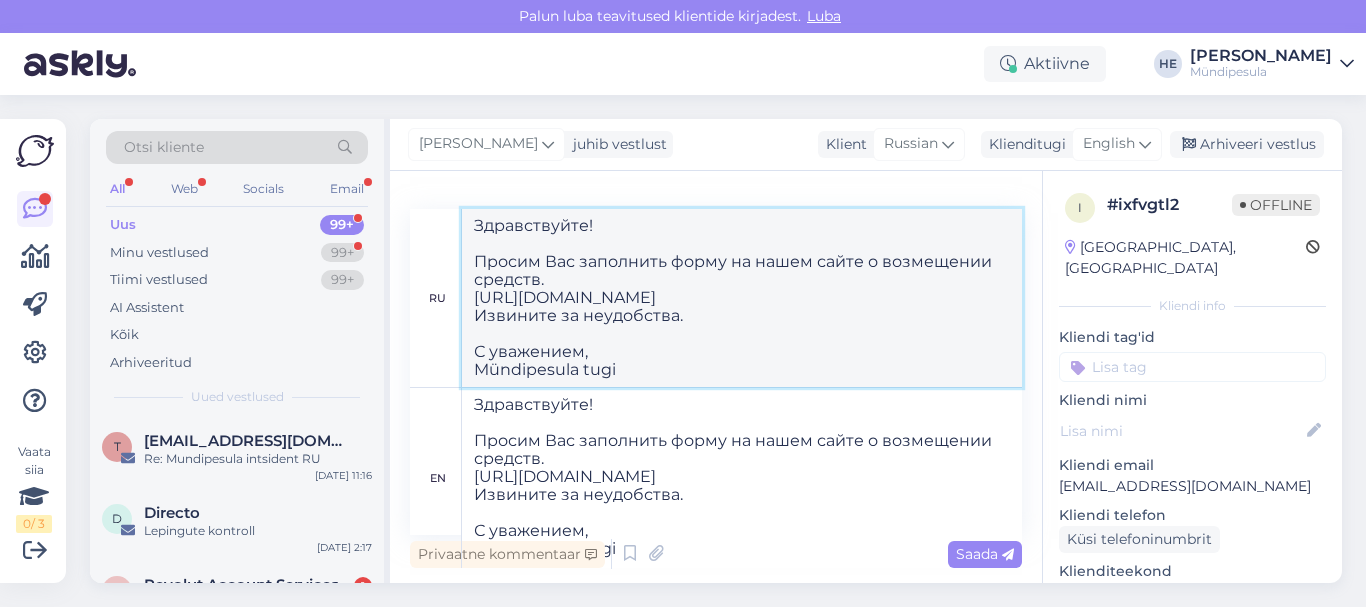 click on "Здравствуйте!
Просим Вас заполнить форму на нашем сайте о возмещении средств.
[URL][DOMAIN_NAME]
Извините за неудобства.
С уважением,
Mündipesula tugi" at bounding box center (742, 298) 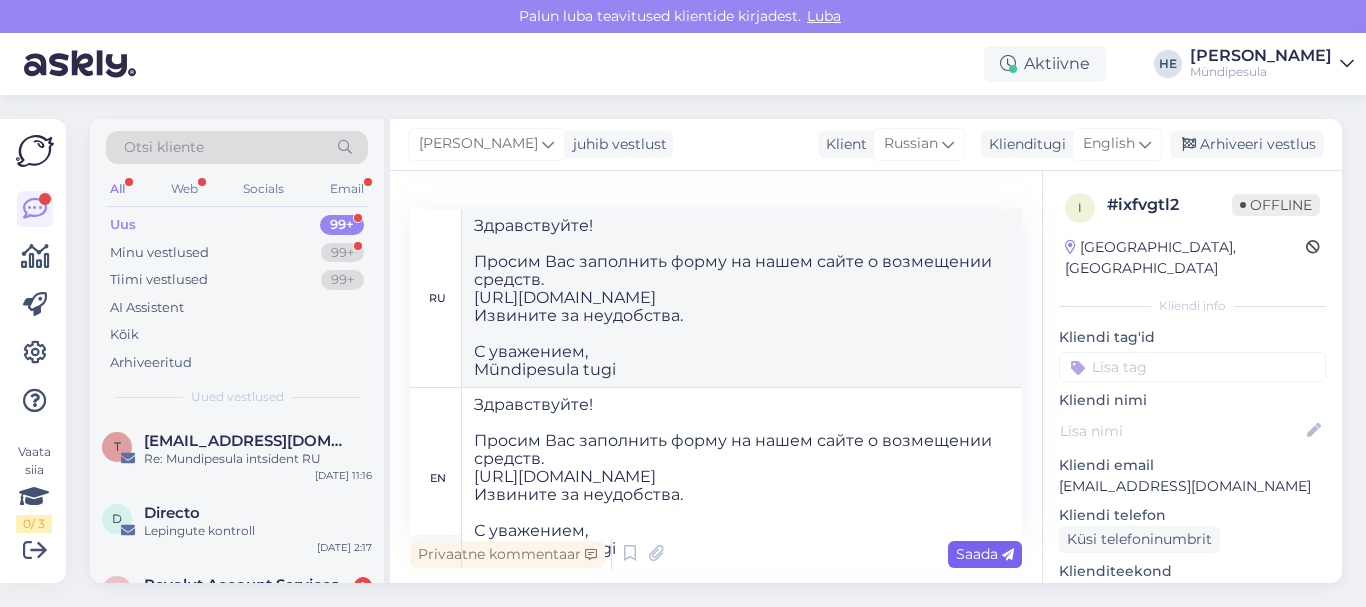 click on "Saada" at bounding box center [985, 554] 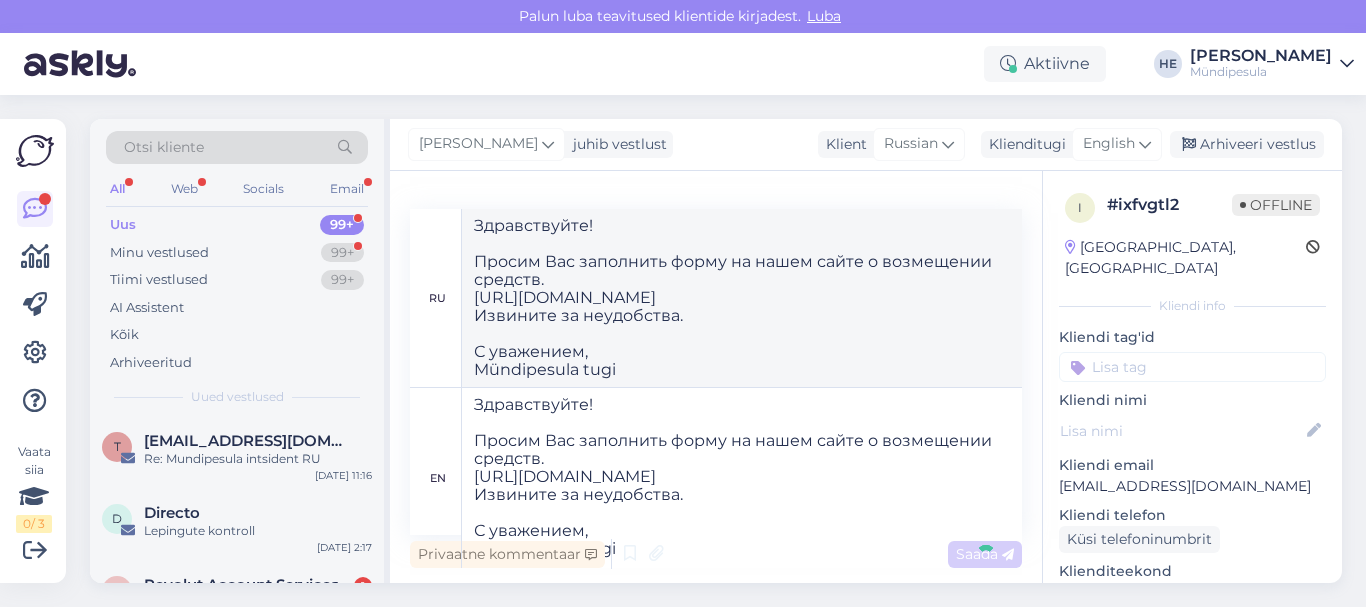 type 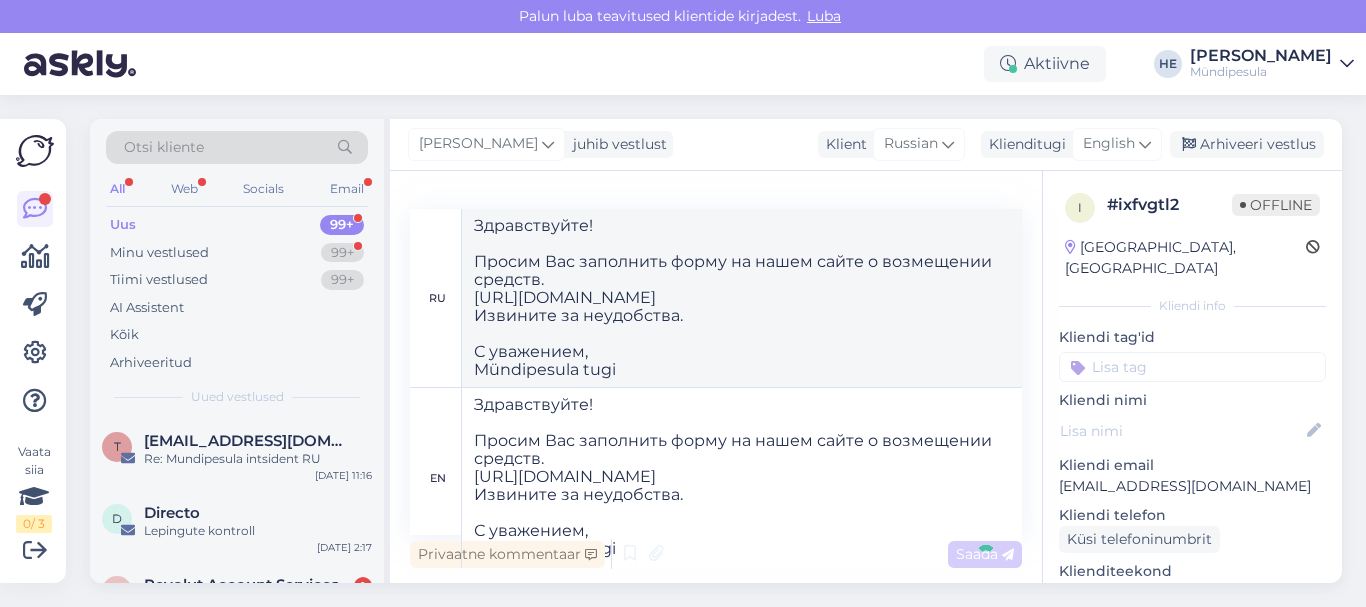 type 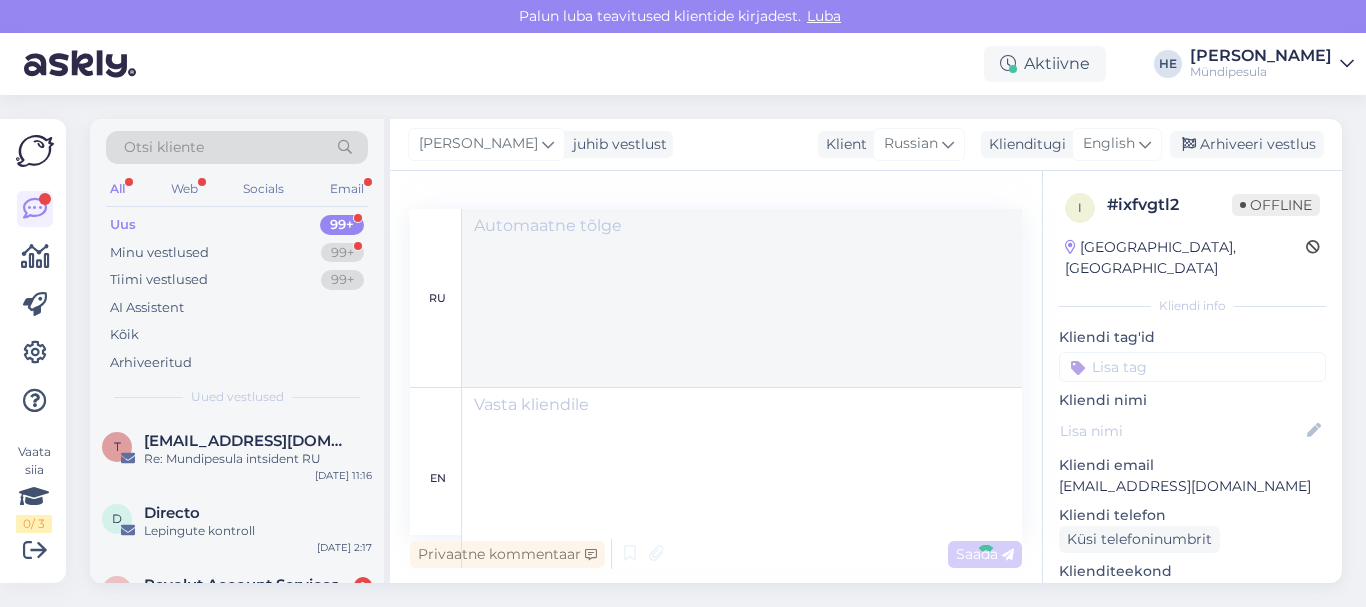 scroll, scrollTop: 433, scrollLeft: 0, axis: vertical 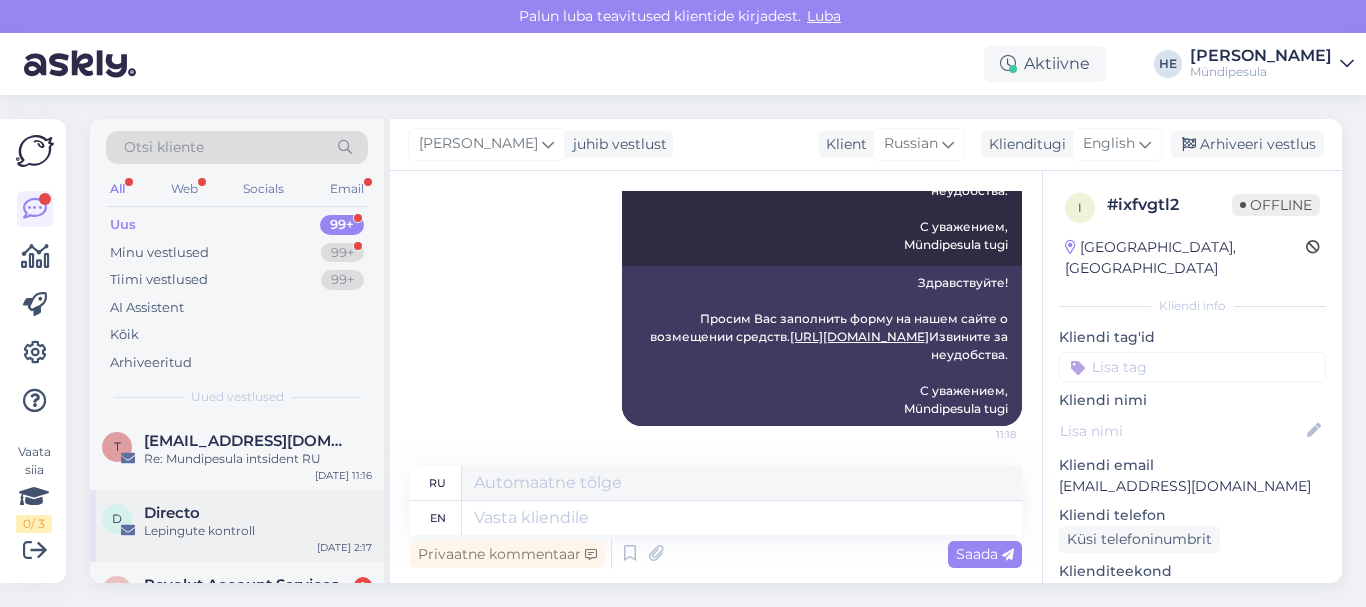 click on "Directo" at bounding box center [172, 513] 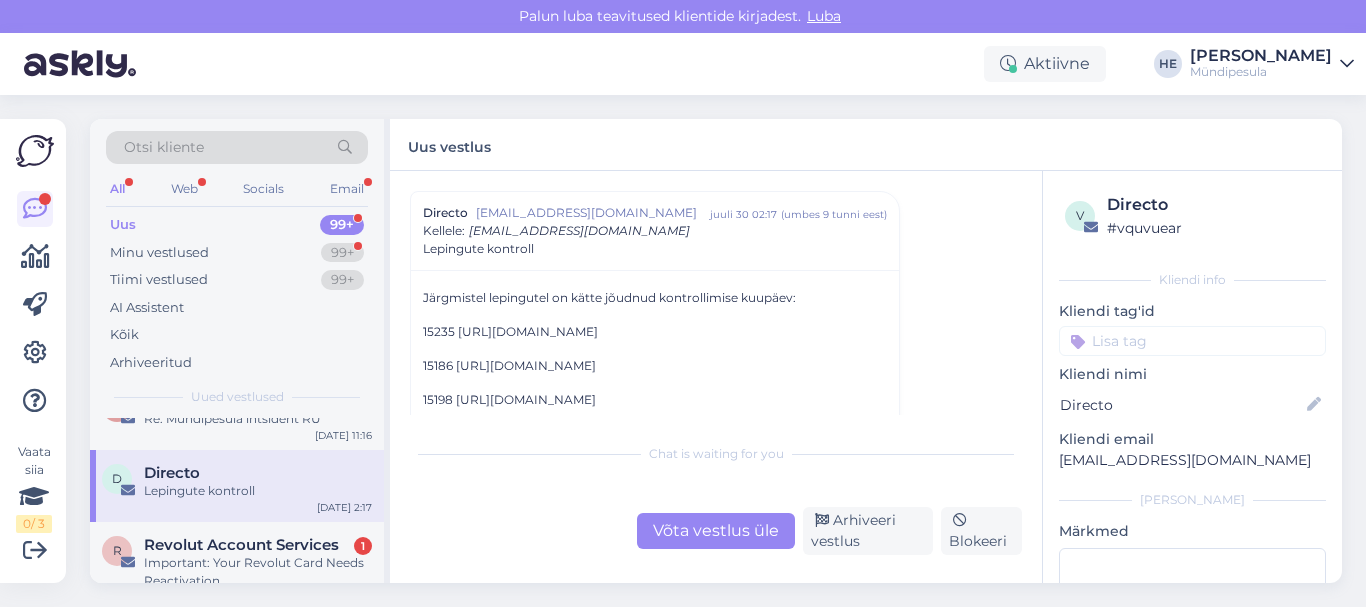 scroll, scrollTop: 80, scrollLeft: 0, axis: vertical 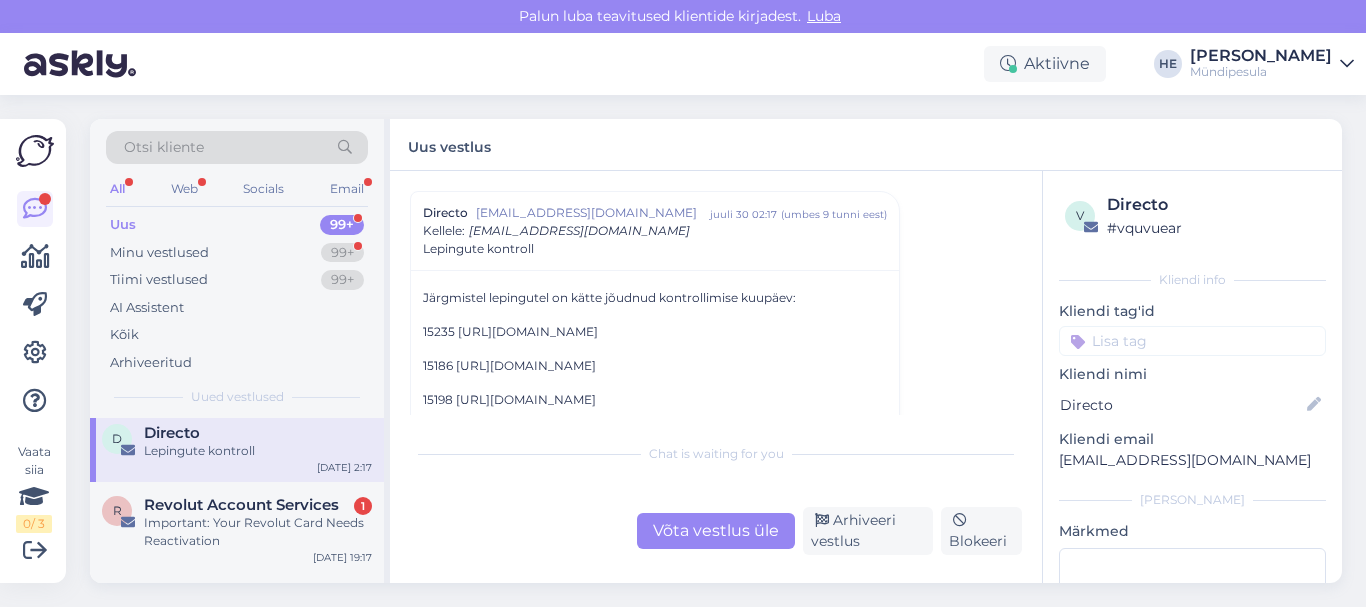 click on "Revolut Account Services" at bounding box center (241, 505) 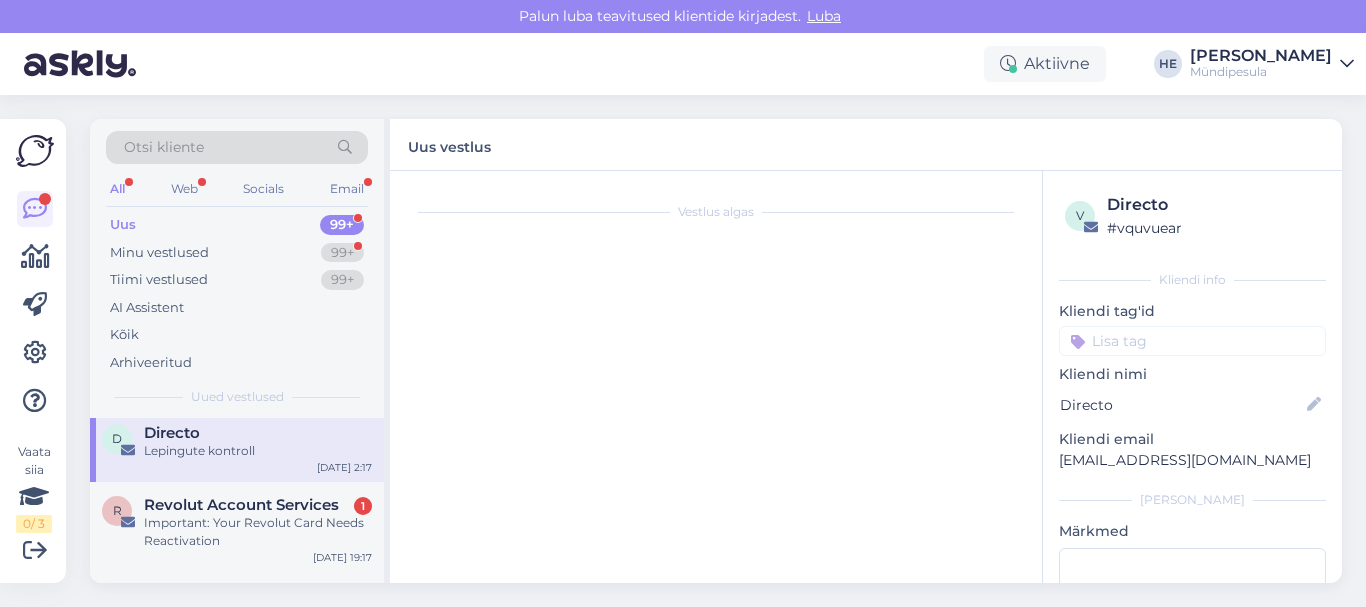 scroll, scrollTop: 0, scrollLeft: 0, axis: both 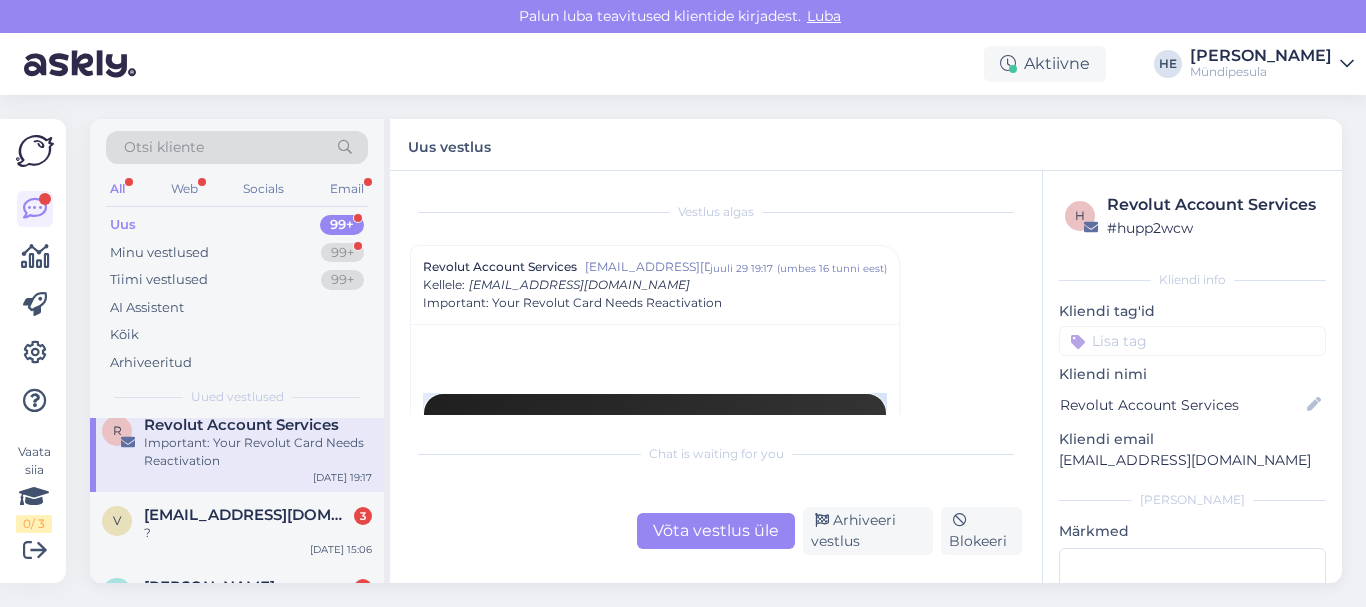 click on "[EMAIL_ADDRESS][DOMAIN_NAME]" at bounding box center [248, 515] 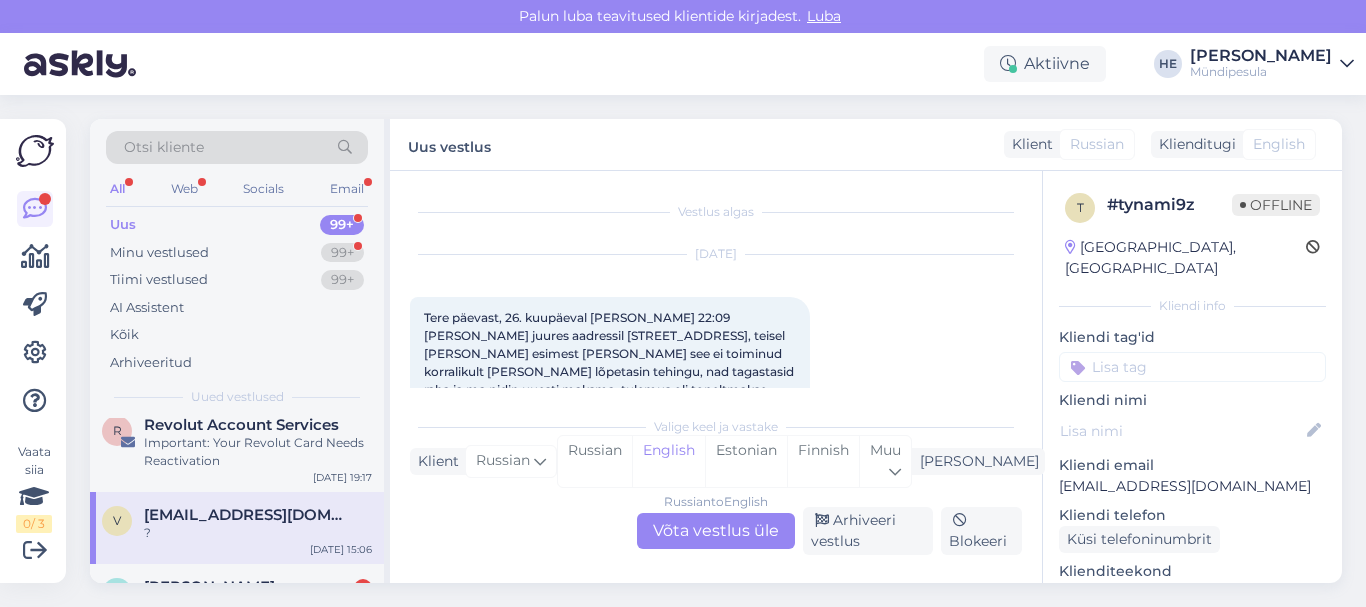 scroll, scrollTop: 343, scrollLeft: 0, axis: vertical 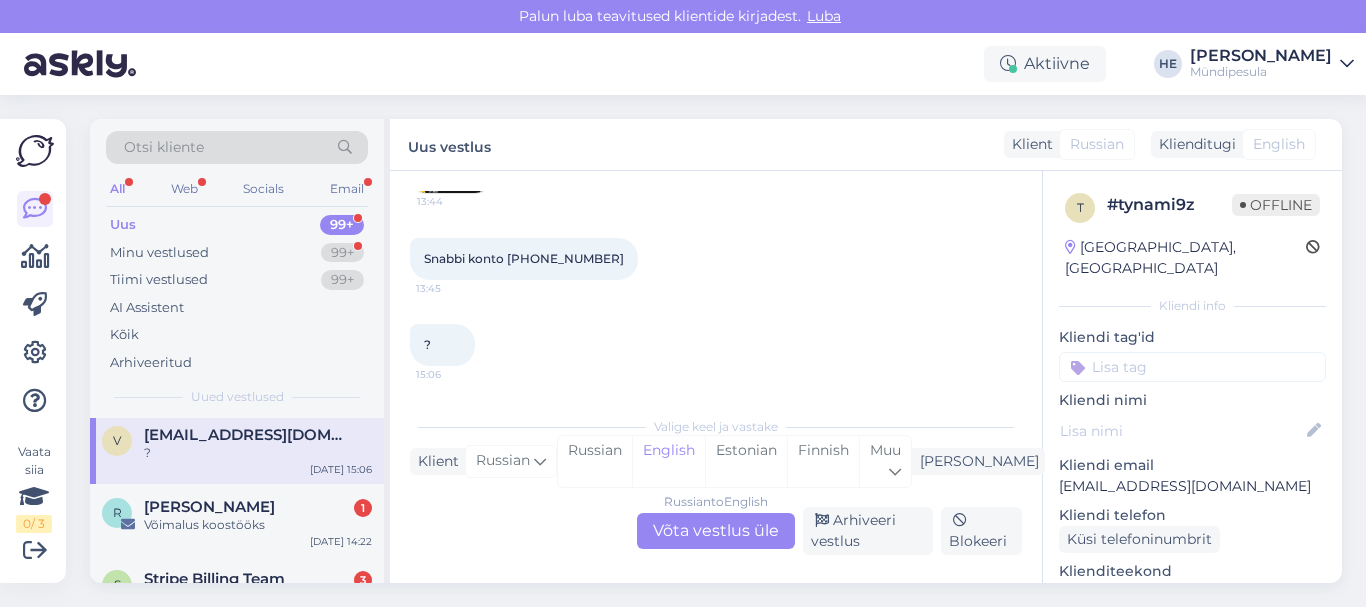 click on "R Romina [STREET_ADDRESS] Võimalus koostööks [DATE] 14:22" at bounding box center (237, 520) 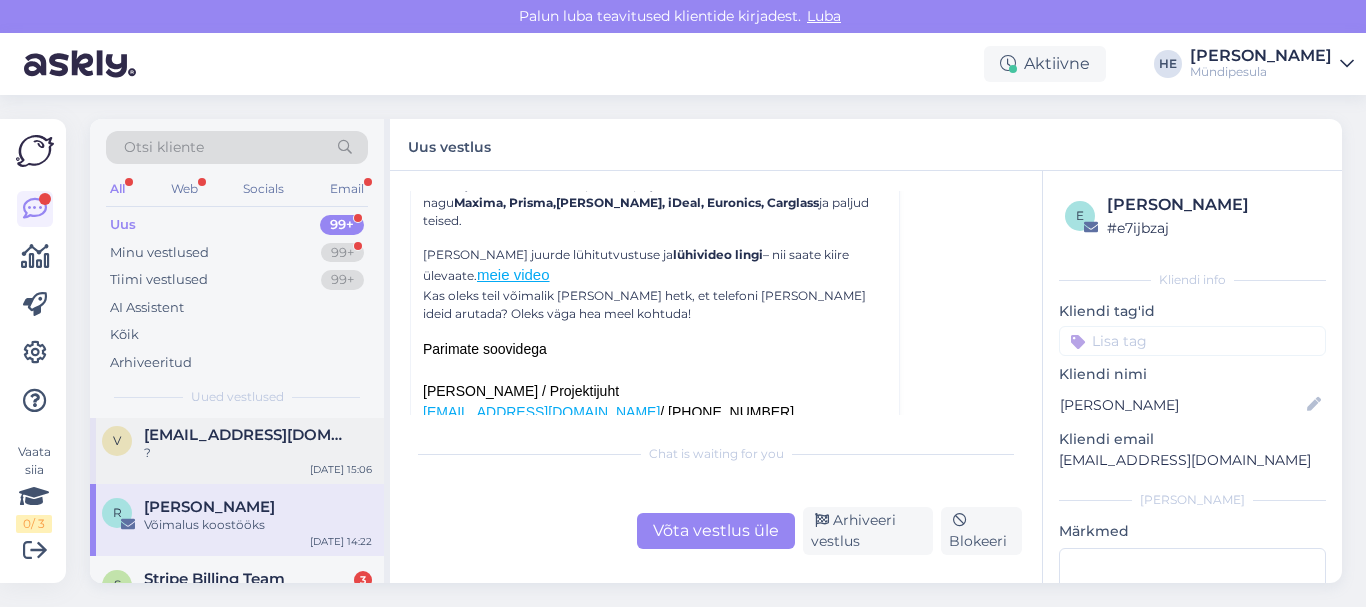 scroll, scrollTop: 23, scrollLeft: 0, axis: vertical 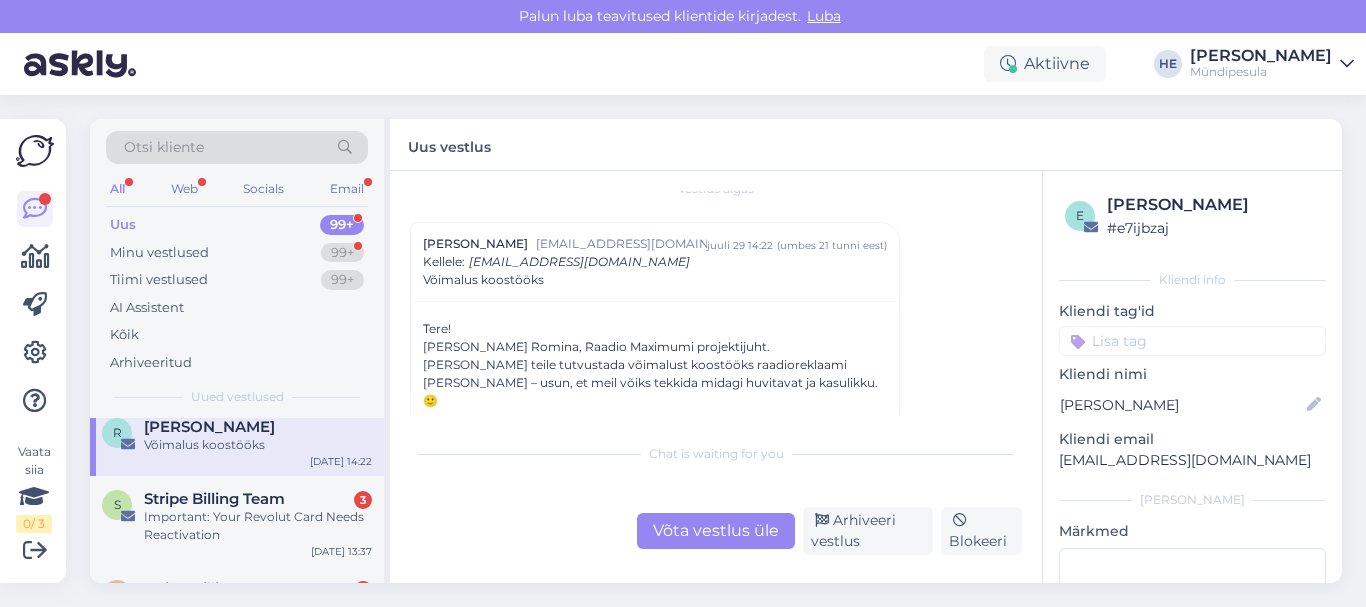 click on "Important: Your Revolut Card Needs Reactivation" at bounding box center (258, 526) 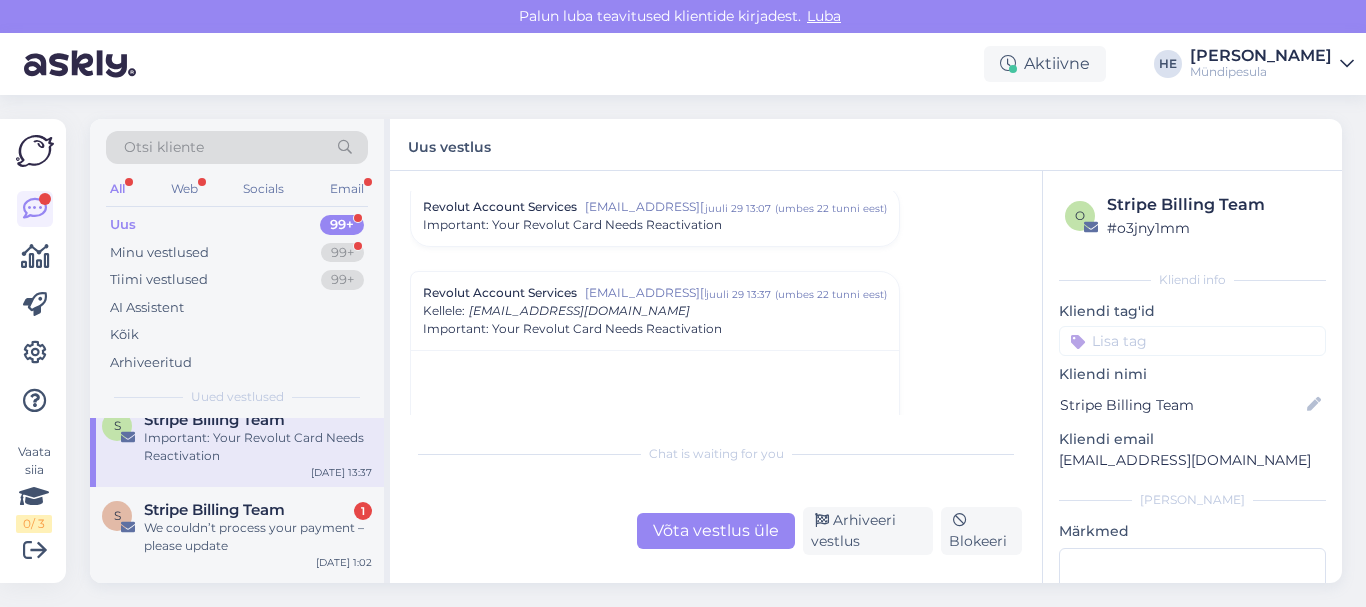 scroll, scrollTop: 400, scrollLeft: 0, axis: vertical 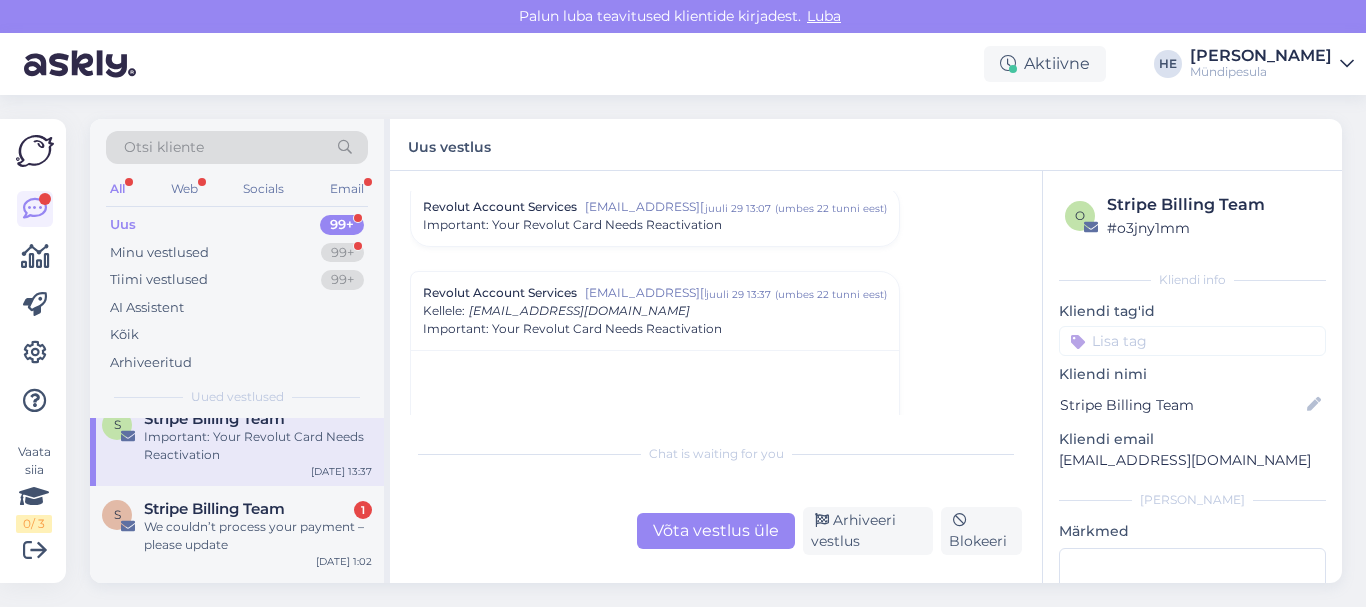 click on "We couldn’t process your payment – please update" at bounding box center [258, 536] 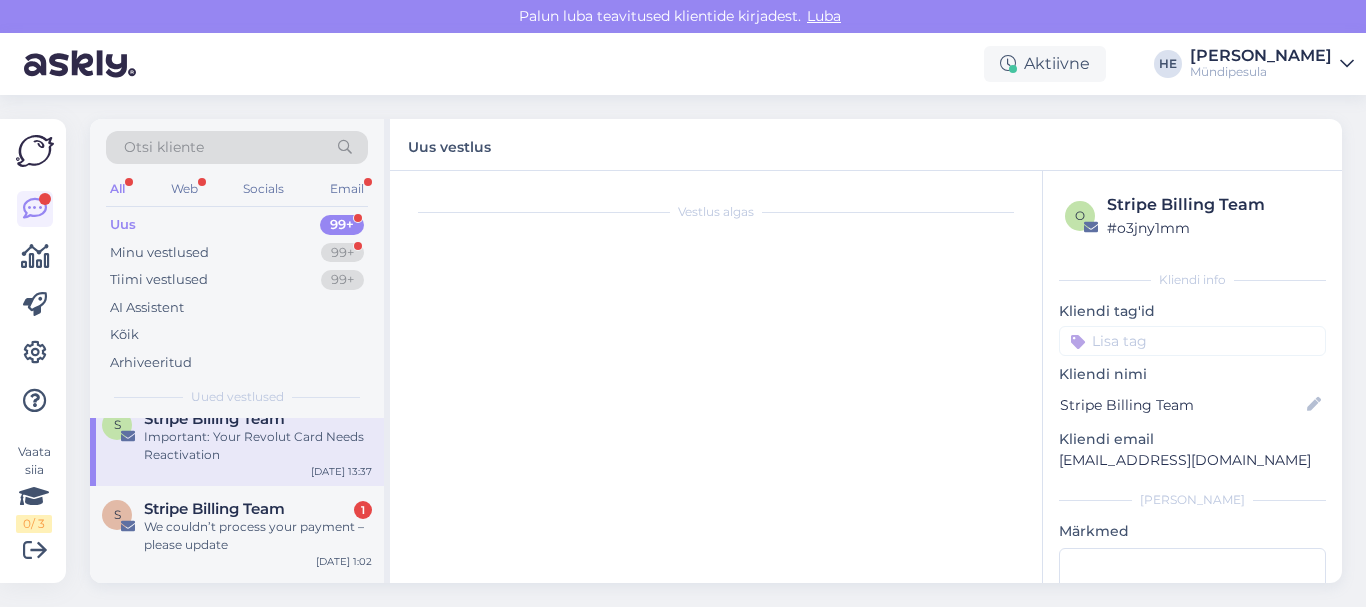 scroll, scrollTop: 0, scrollLeft: 0, axis: both 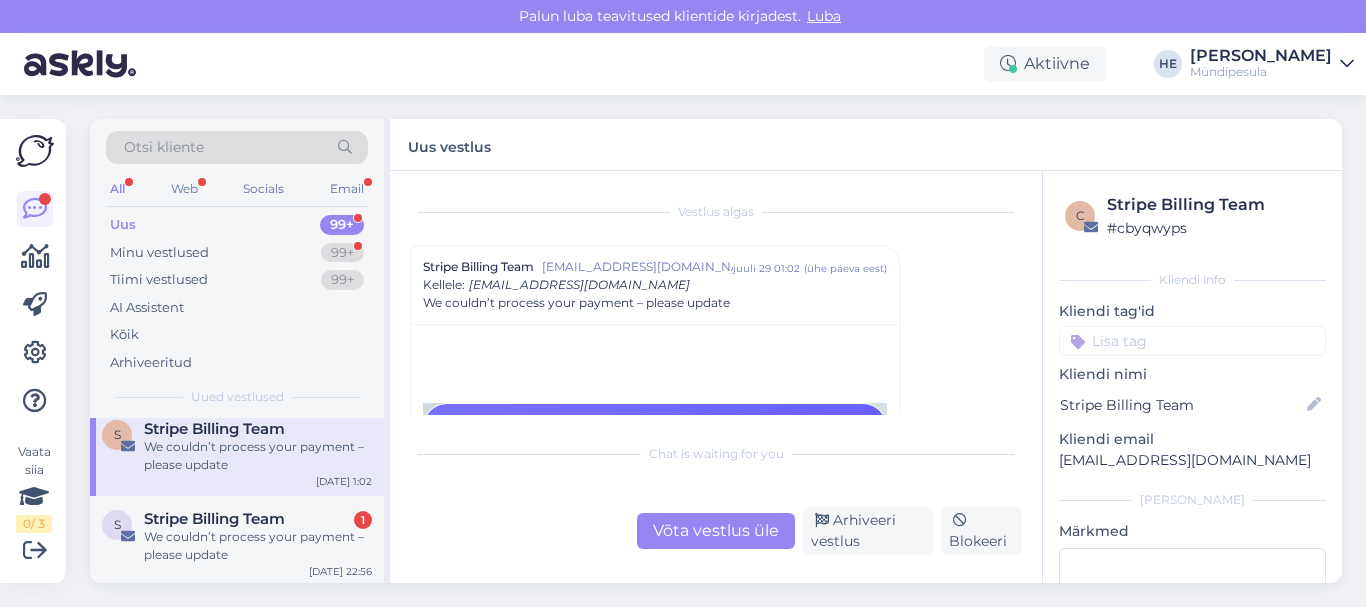 click on "We couldn’t process your payment – please update" at bounding box center [258, 546] 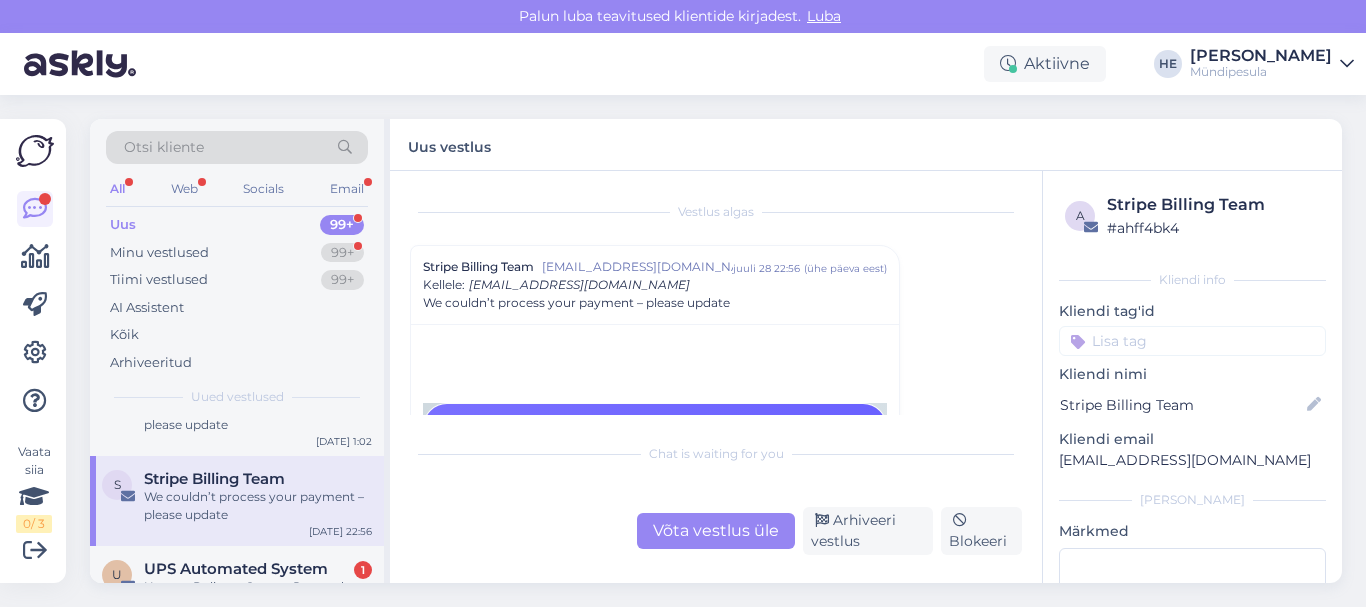scroll, scrollTop: 560, scrollLeft: 0, axis: vertical 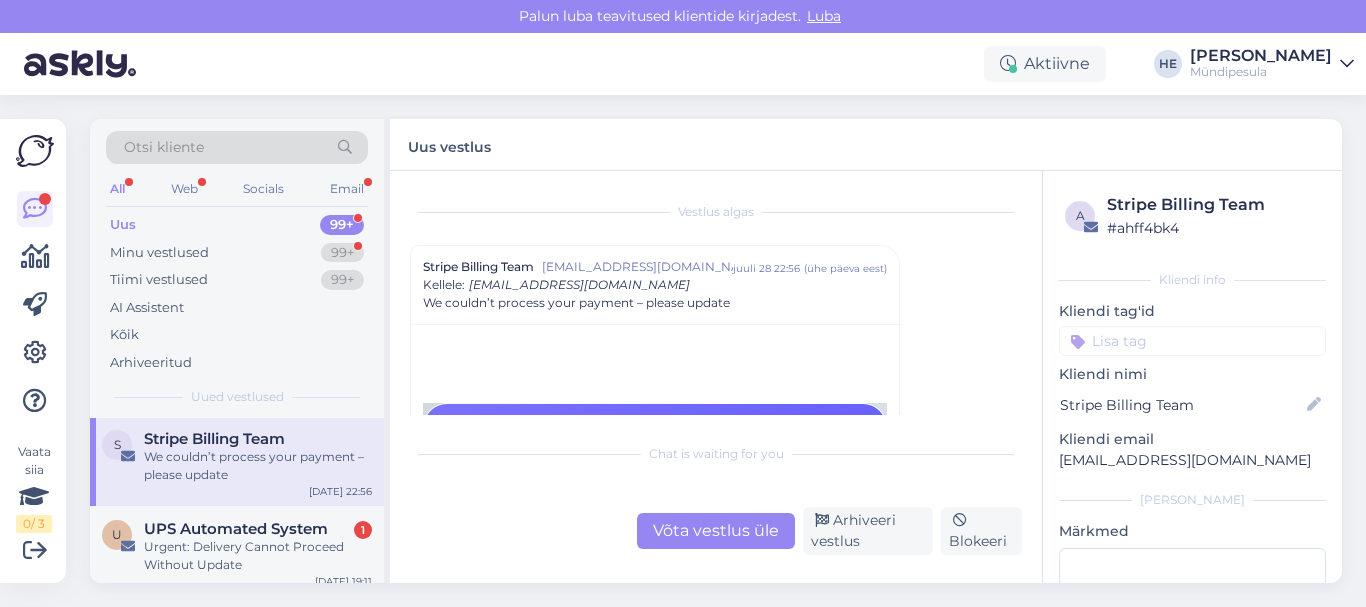 click on "UPS Automated System" at bounding box center [236, 529] 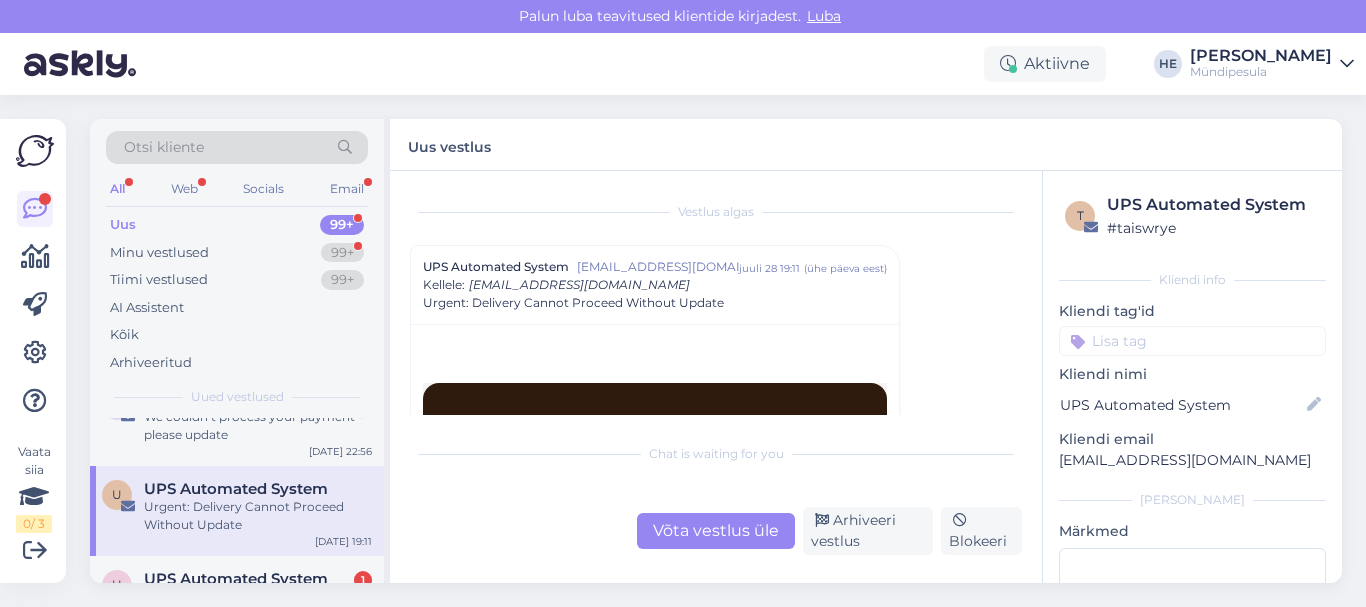 scroll, scrollTop: 640, scrollLeft: 0, axis: vertical 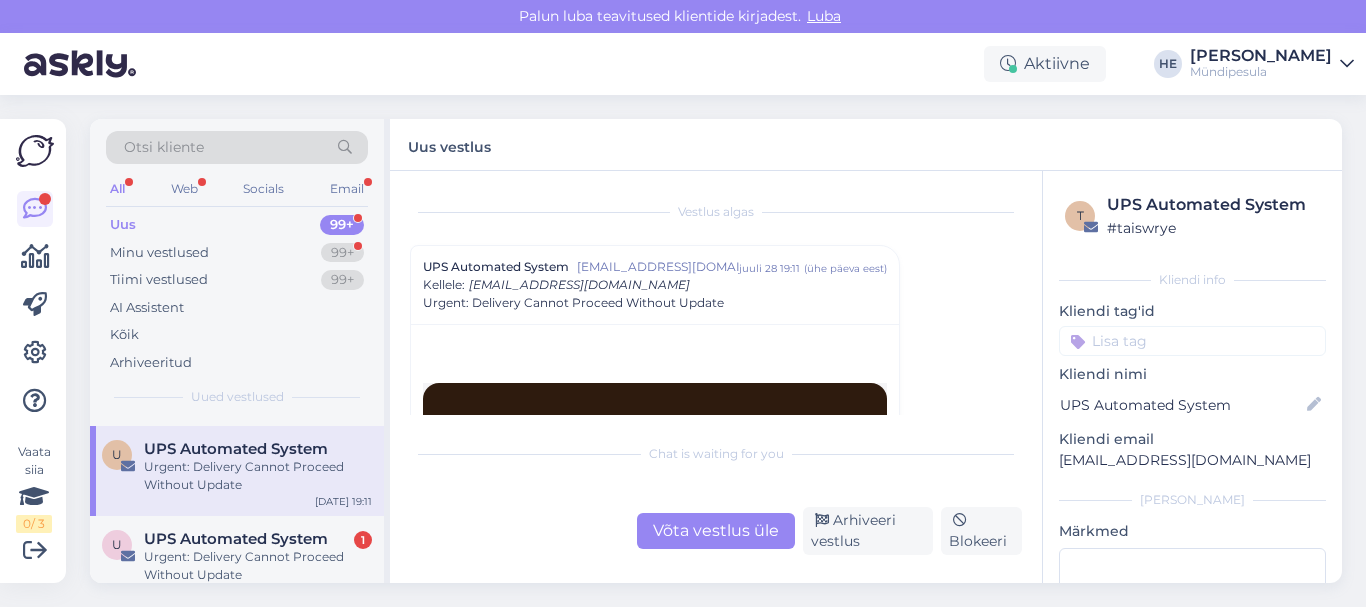 click on "UPS Automated System" at bounding box center (236, 539) 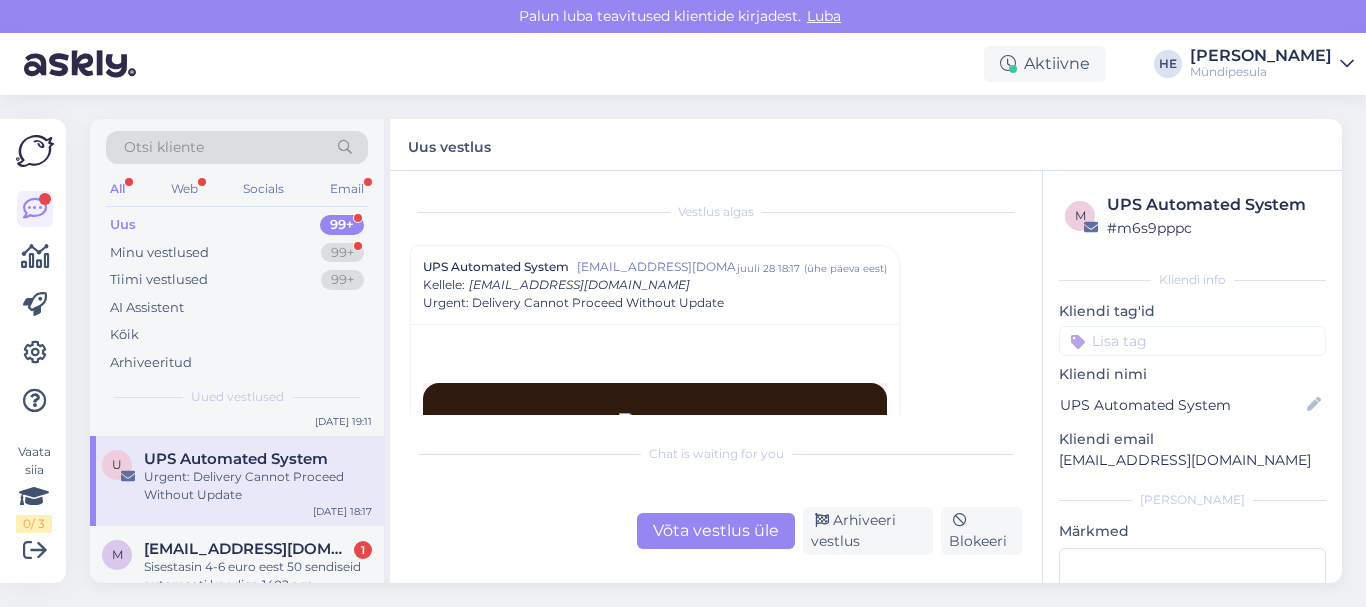 scroll, scrollTop: 760, scrollLeft: 0, axis: vertical 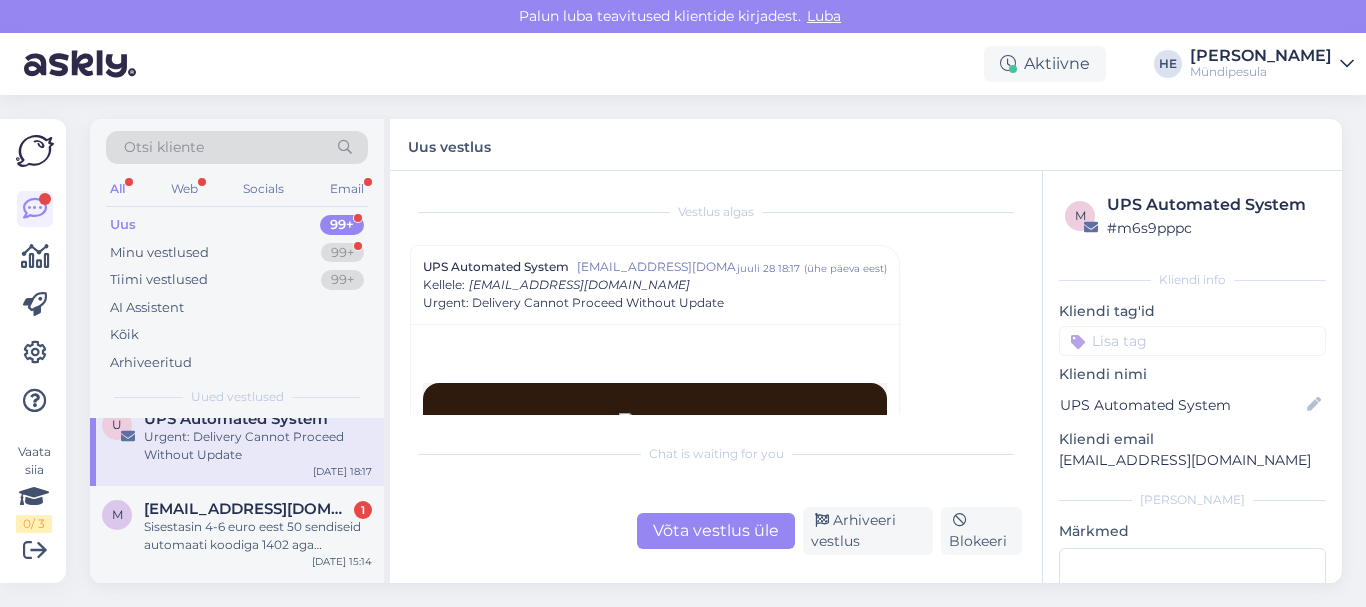 click on "Sisestasin 4-6 euro eest 50 sendiseid automaati koodiga 1402 aga [PERSON_NAME] hakanud.Raha ei tagastanud." at bounding box center [258, 536] 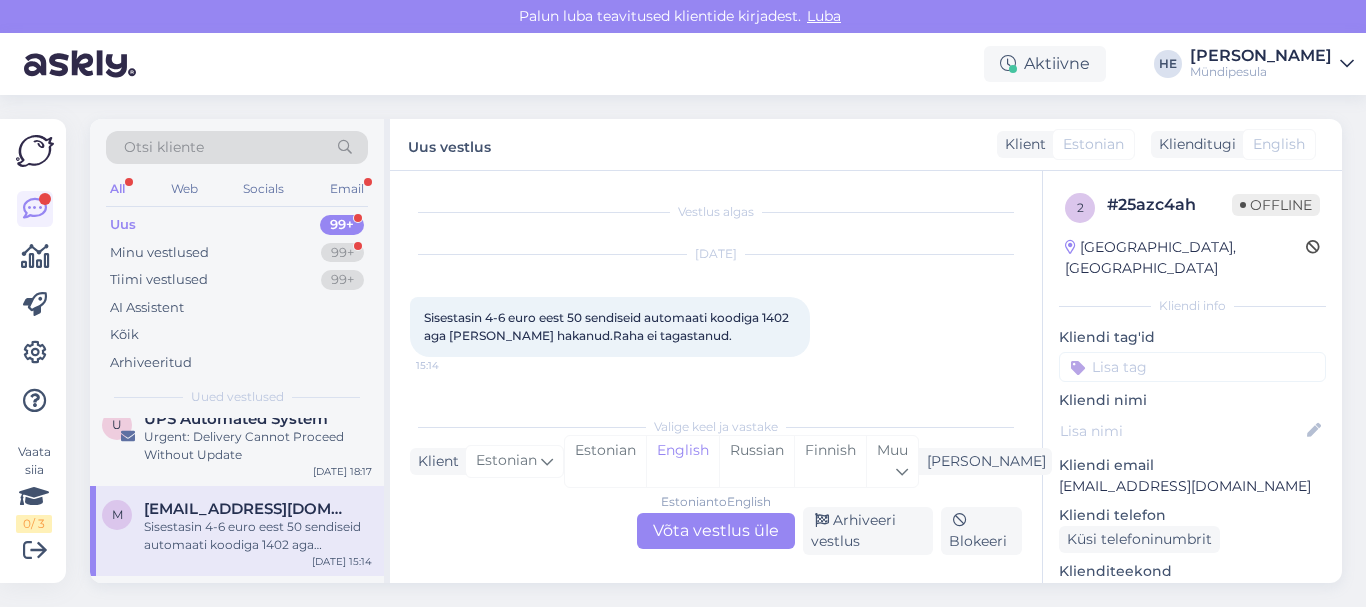 click on "Estonian  to  English Võta vestlus üle" at bounding box center [716, 531] 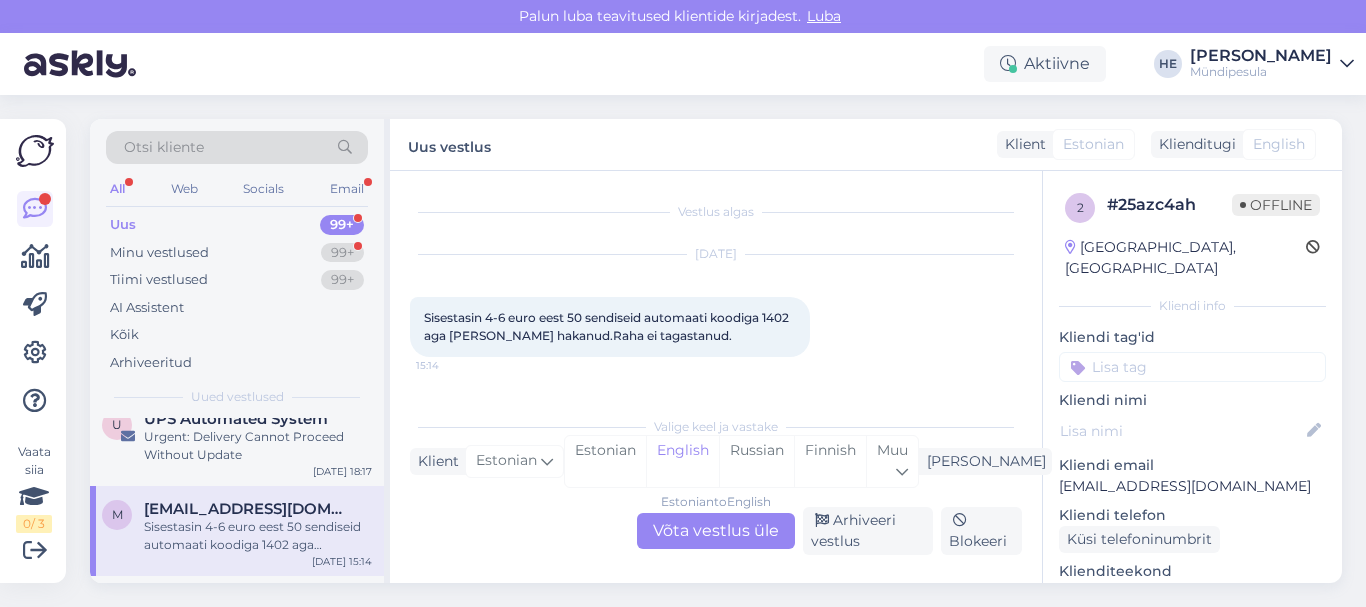 scroll, scrollTop: 0, scrollLeft: 0, axis: both 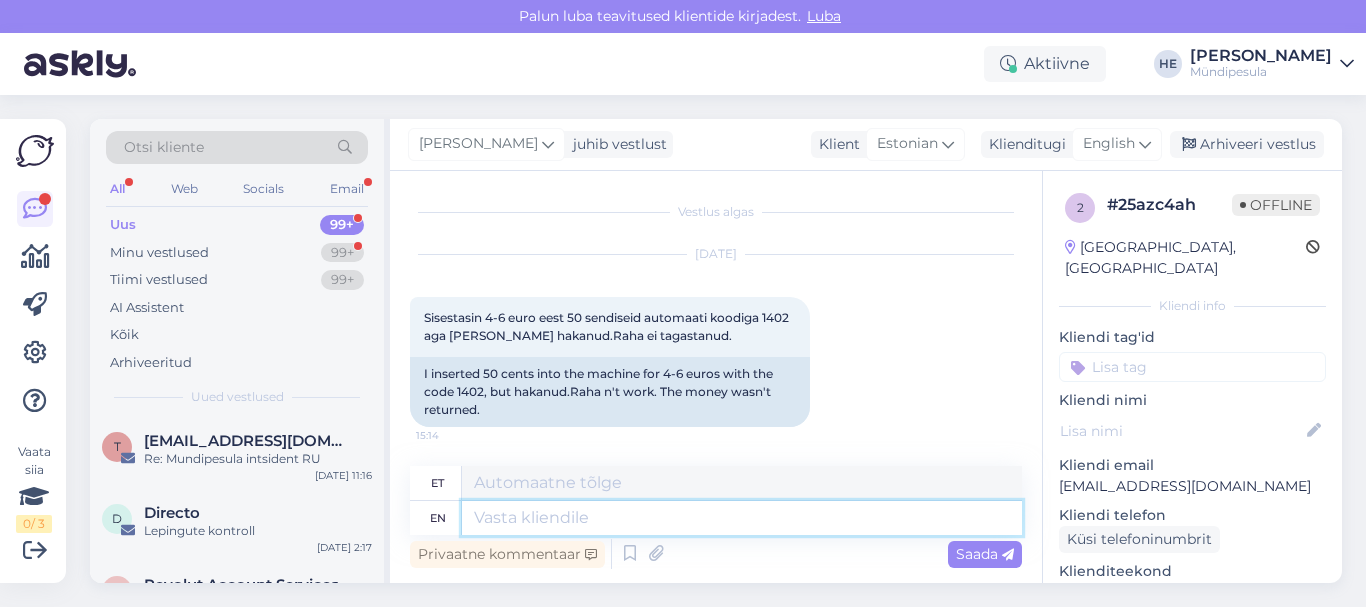 click at bounding box center [742, 518] 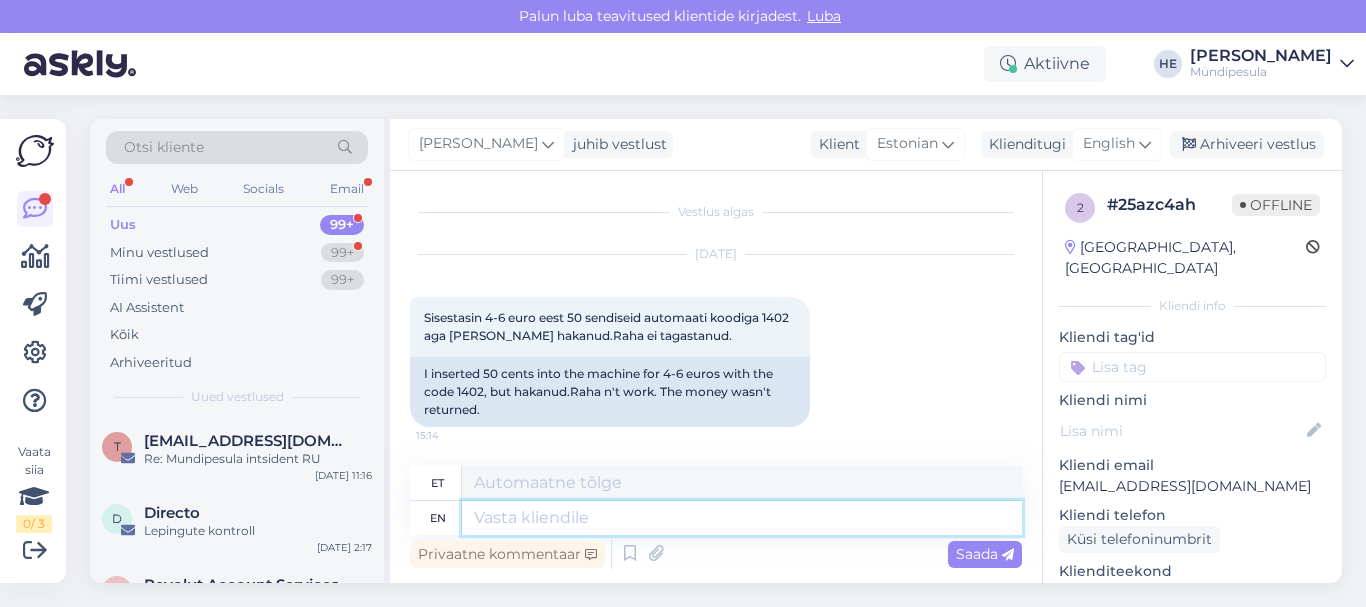 type on "Tere
Palun täitke meie kodulehel [PERSON_NAME] intsidenti kohta, et saaksime Teile raha tagastada.
[URL][DOMAIN_NAME]
Vabandame ebamugavuste pärast.
Lugupidamisega
Mündipesula tugi" 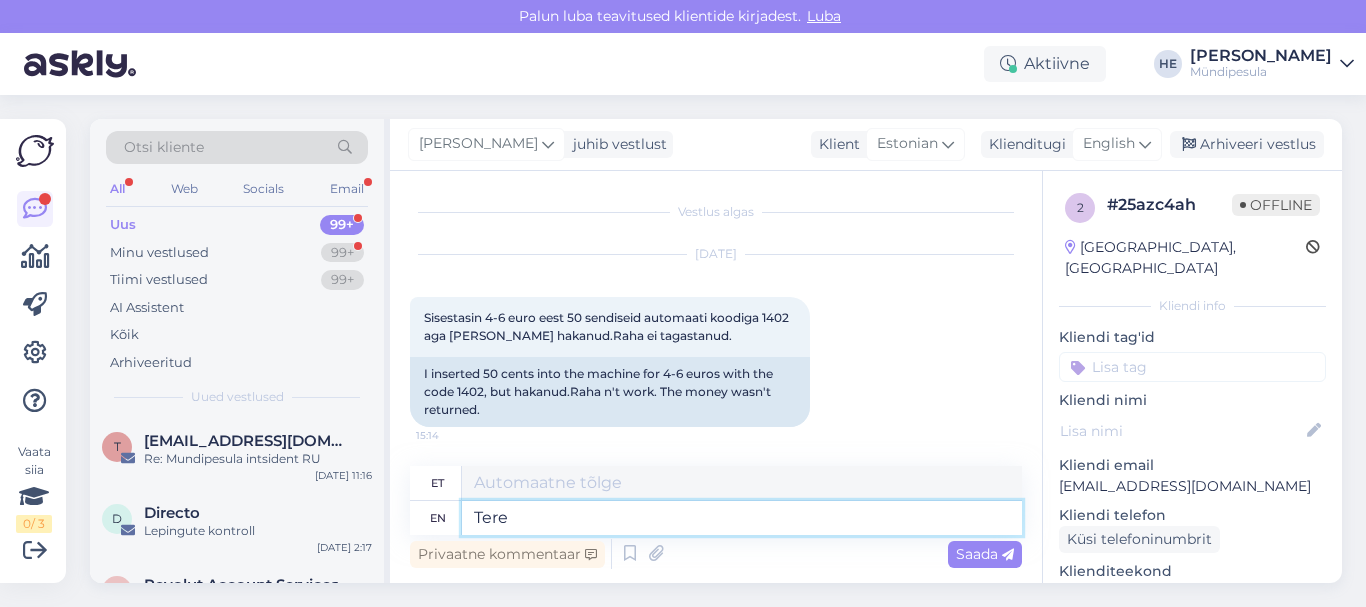 scroll, scrollTop: 8, scrollLeft: 0, axis: vertical 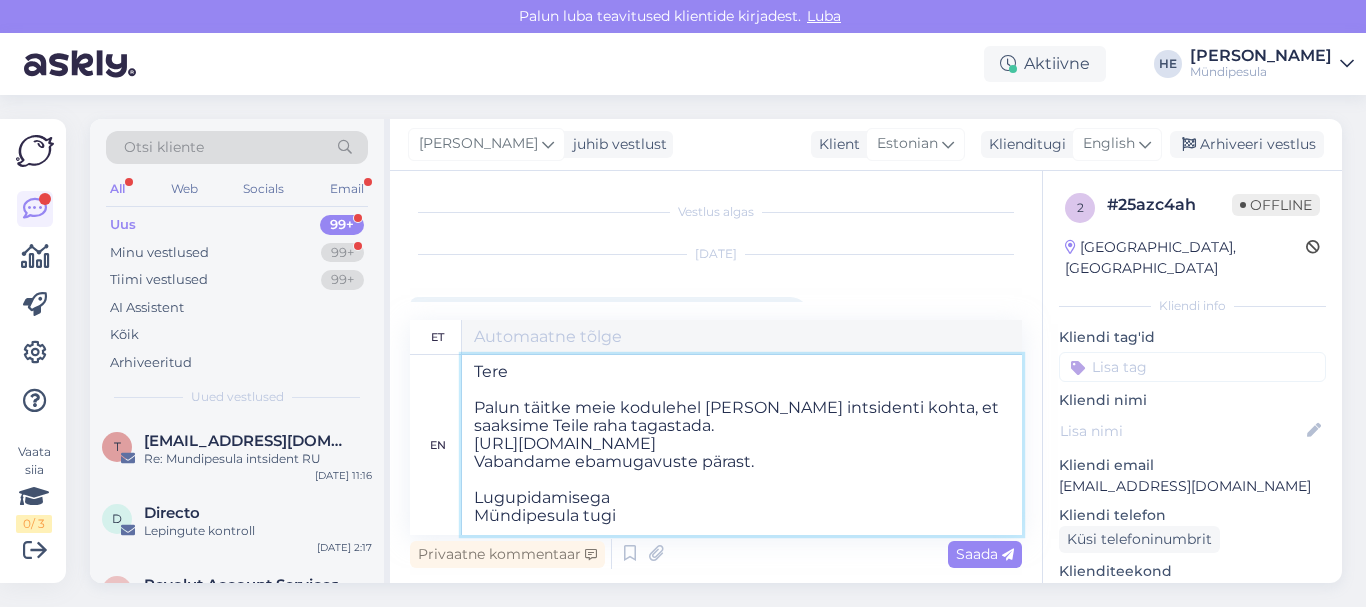 type on "Tere
Palun täitke meie kodulehel [PERSON_NAME] intsidenti kohta, et saaksime Teile raha tagastada.
[URL][DOMAIN_NAME]
Vabandame tasutauste pärast.
Lugupidamisega
Mündipesula tugi" 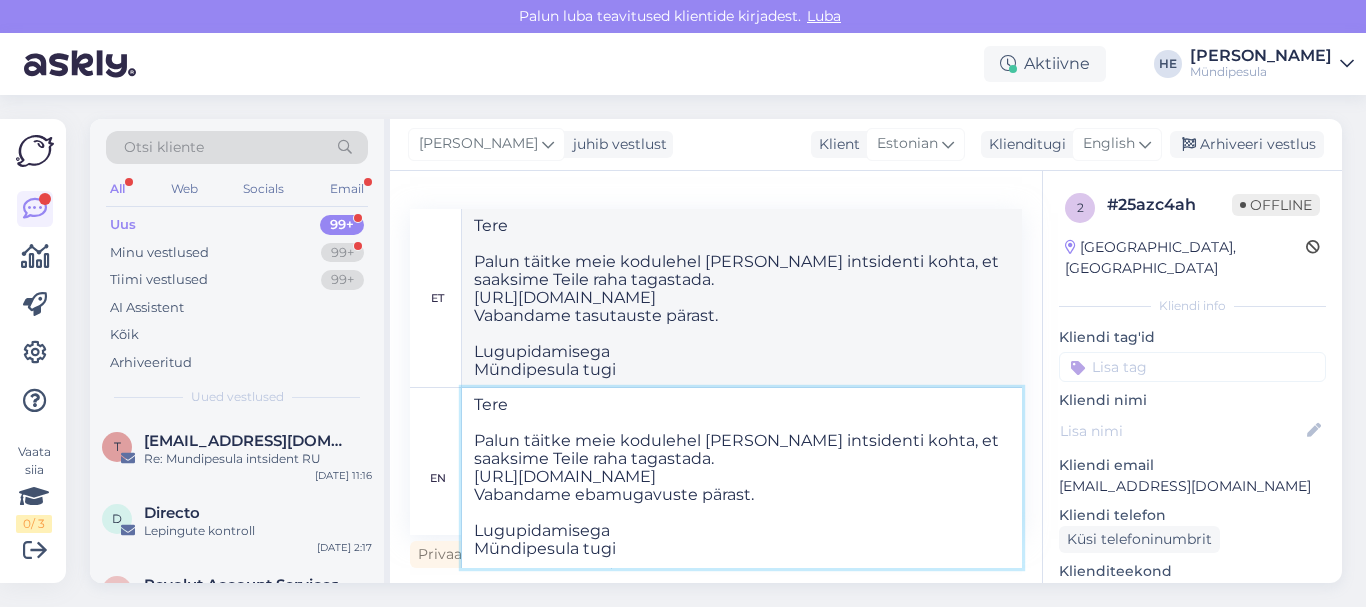 type on "Tere
Palun täitke meie kodulehel [PERSON_NAME] intsidenti kohta, et saaksime Teile raha tagastada.
[URL][DOMAIN_NAME]
Vabandame ebamugavuste pärast.
Lugupidamisega
Mündipesula tugi" 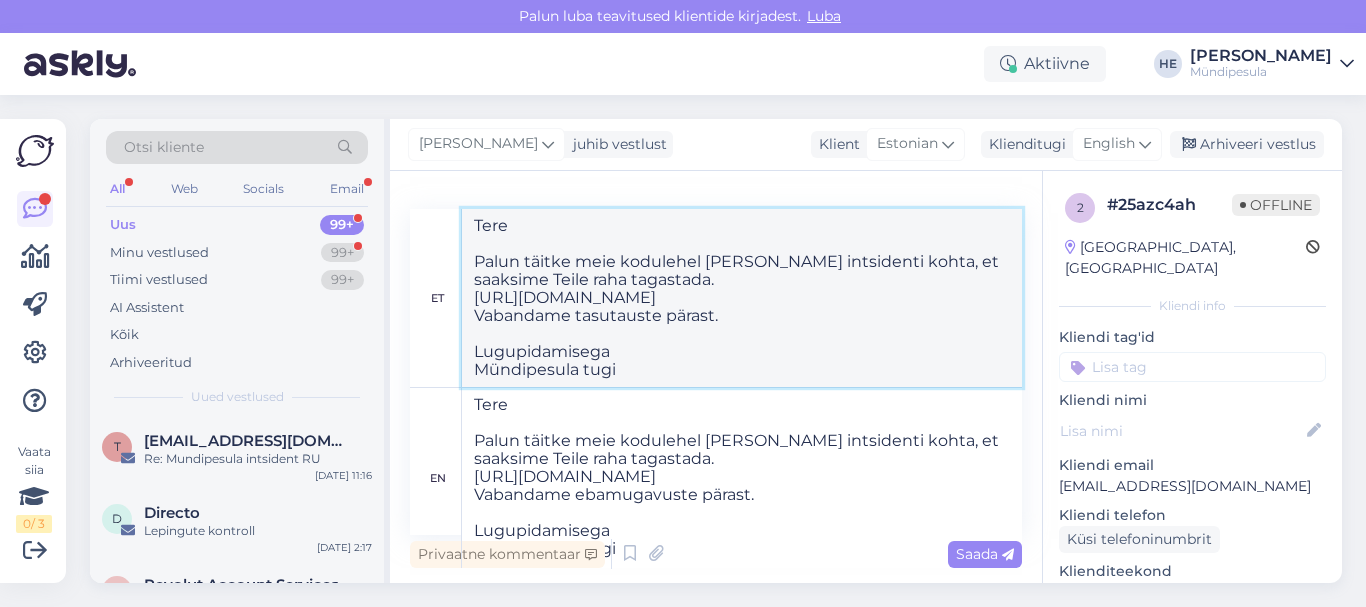click on "Tere
Palun täitke meie kodulehel [PERSON_NAME] intsidenti kohta, et saaksime Teile raha tagastada.
[URL][DOMAIN_NAME]
Vabandame tasutauste pärast.
Lugupidamisega
Mündipesula tugi" at bounding box center [742, 298] 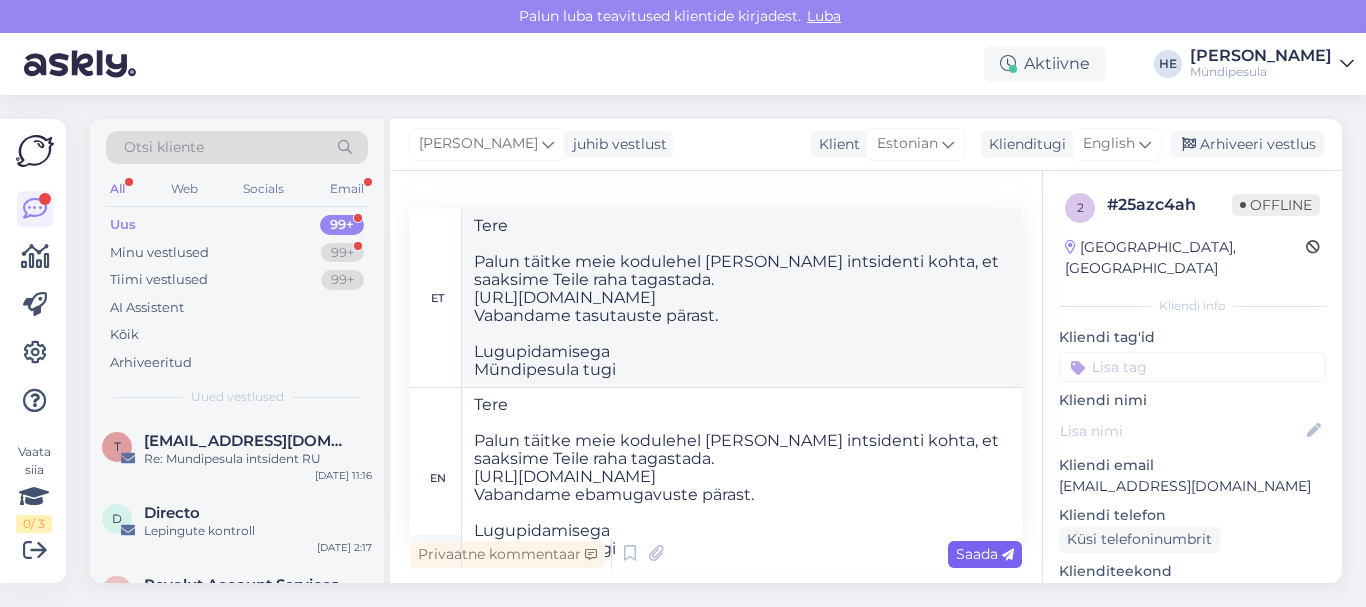 click on "Saada" at bounding box center (985, 554) 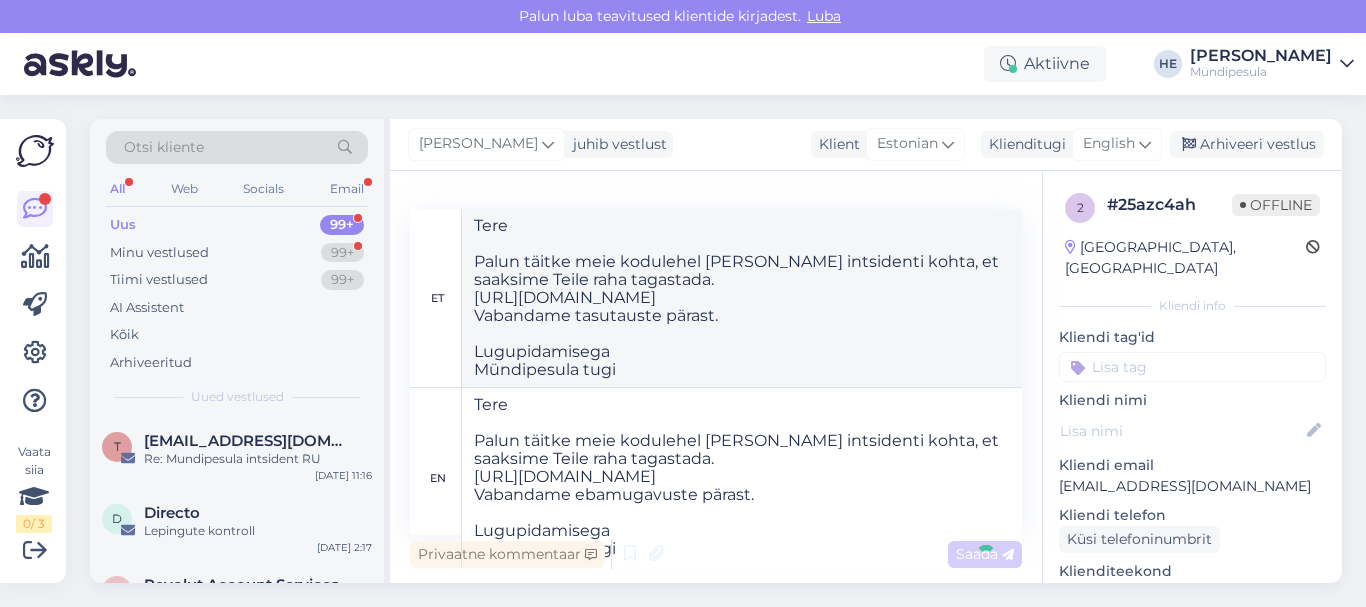 type 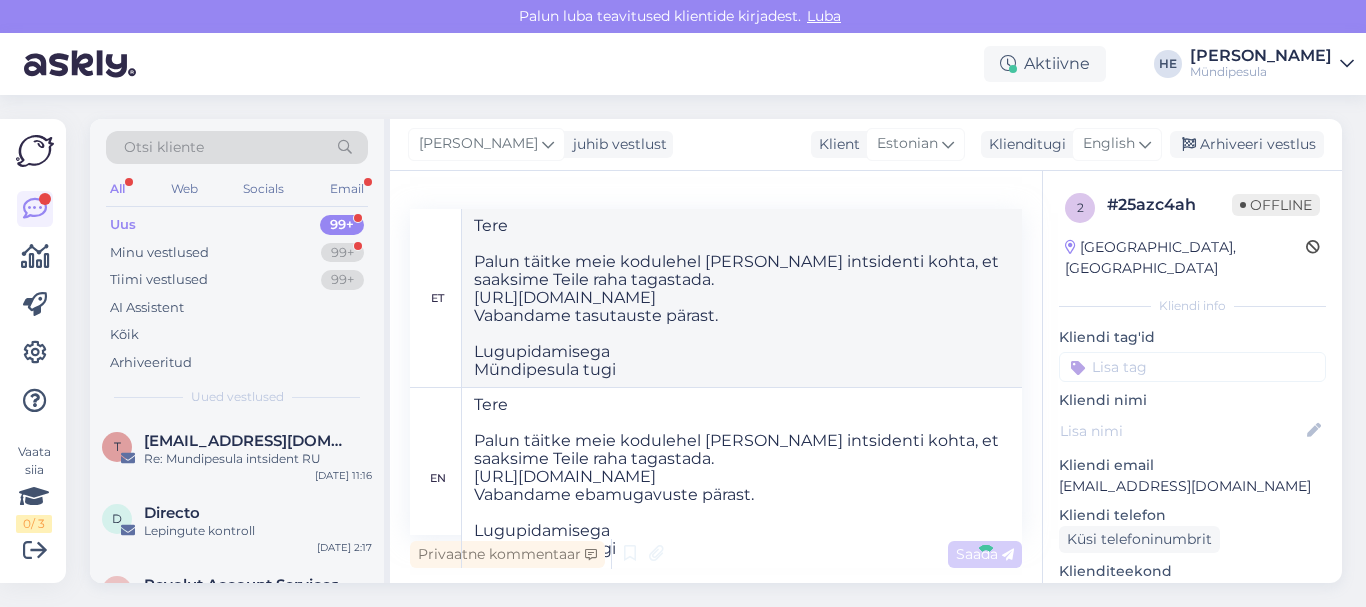 type 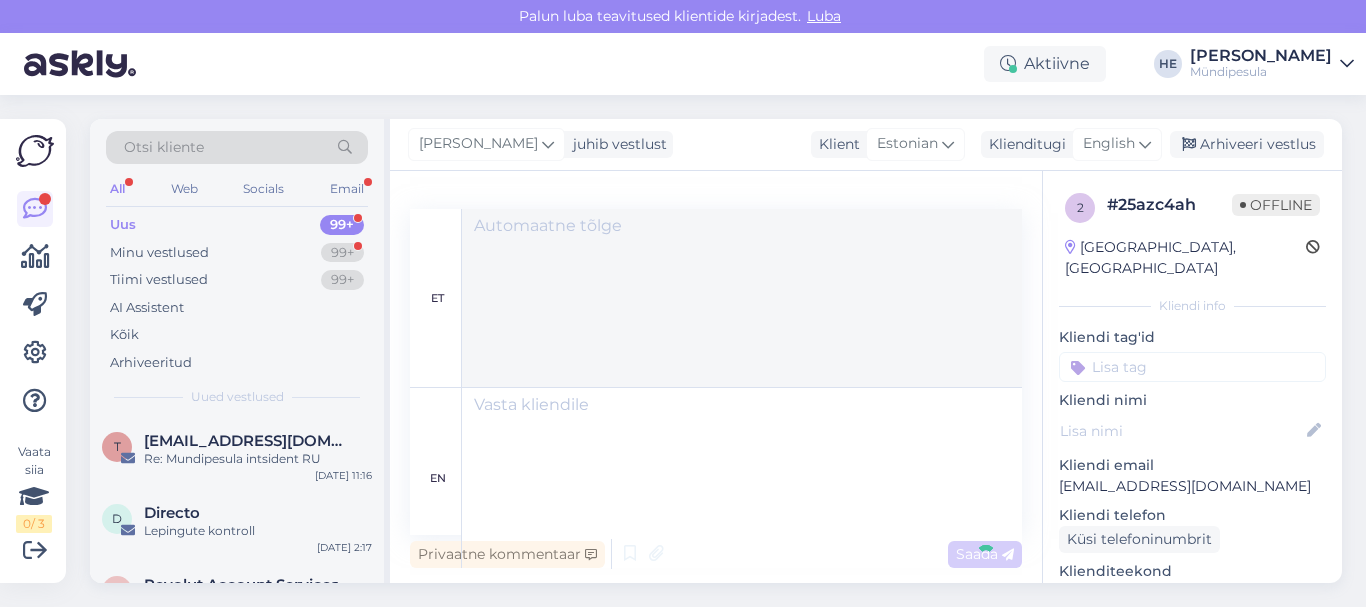 scroll, scrollTop: 451, scrollLeft: 0, axis: vertical 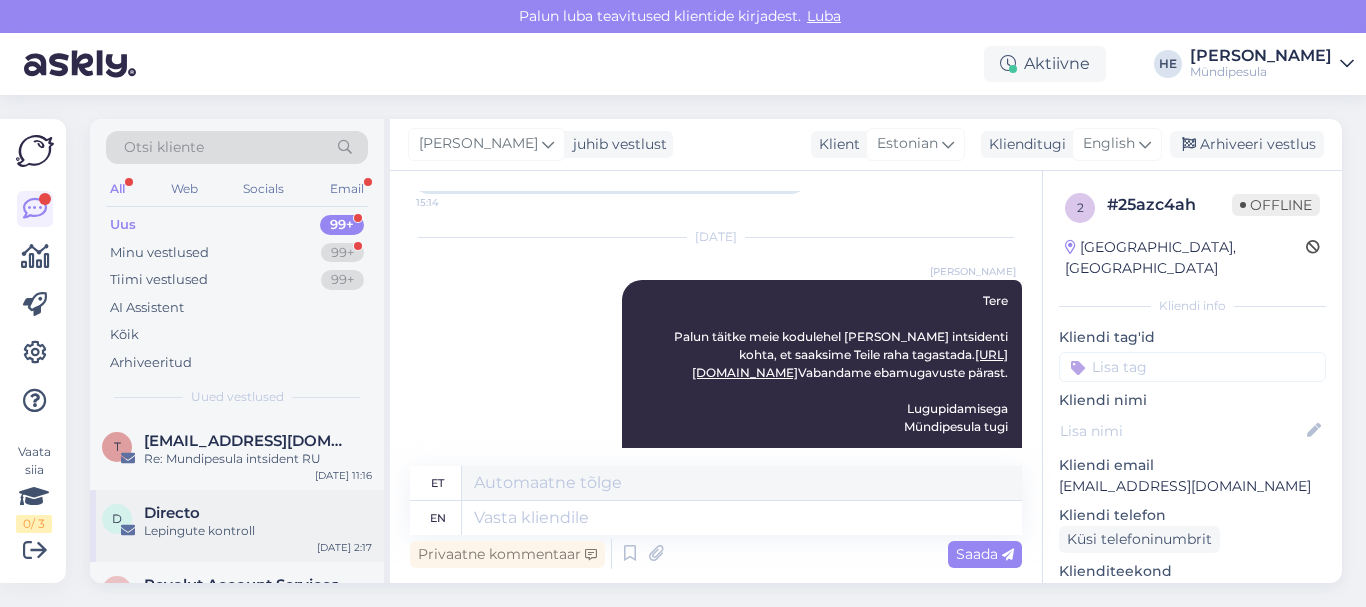 click on "Lepingute kontroll" at bounding box center (258, 531) 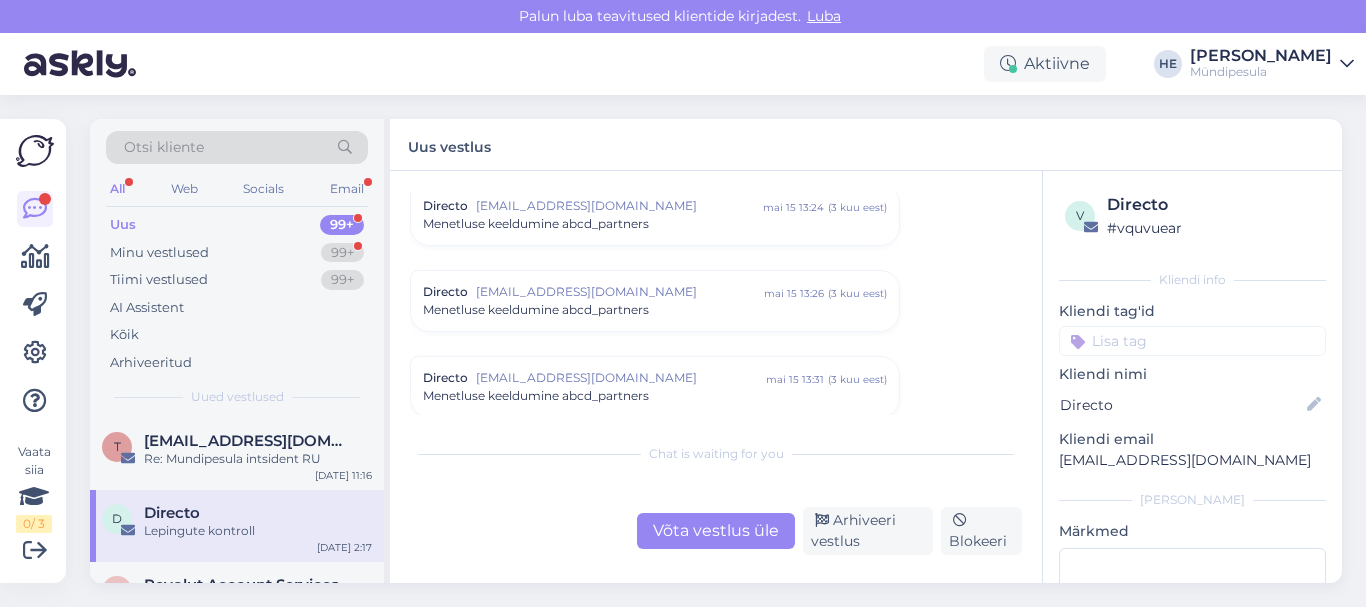 scroll, scrollTop: 8568, scrollLeft: 0, axis: vertical 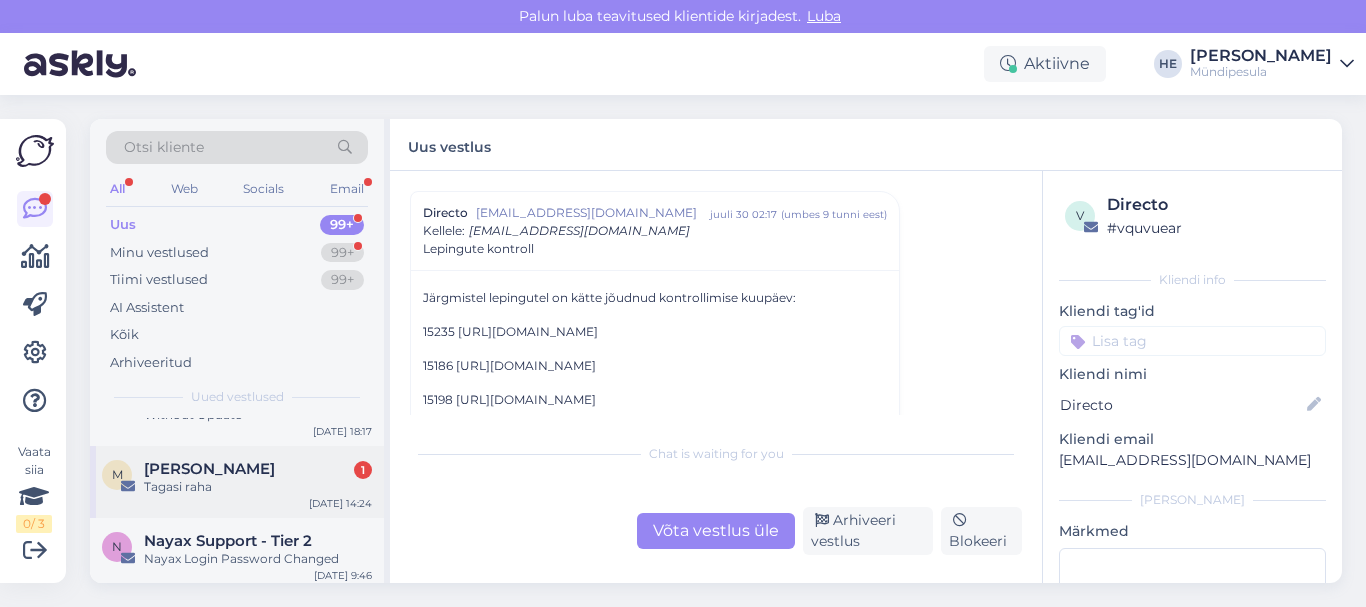 click on "Tagasi raha" at bounding box center (258, 487) 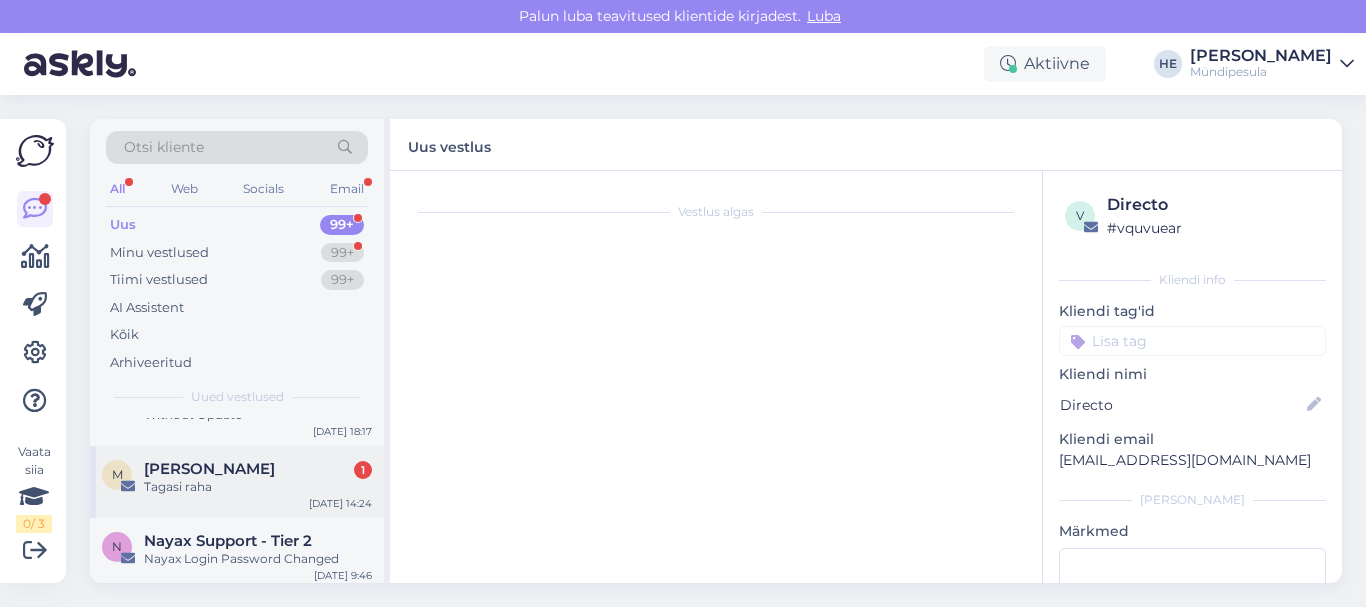 scroll, scrollTop: 0, scrollLeft: 0, axis: both 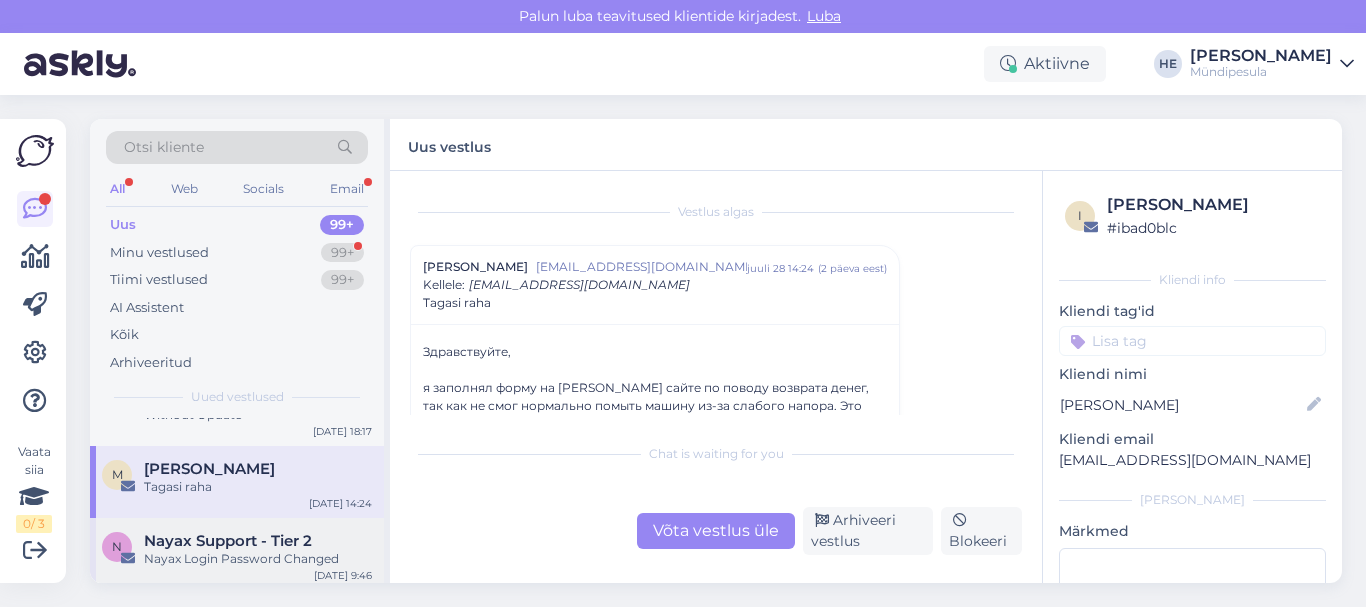 click on "Nayax Support - Tier 2" at bounding box center [228, 541] 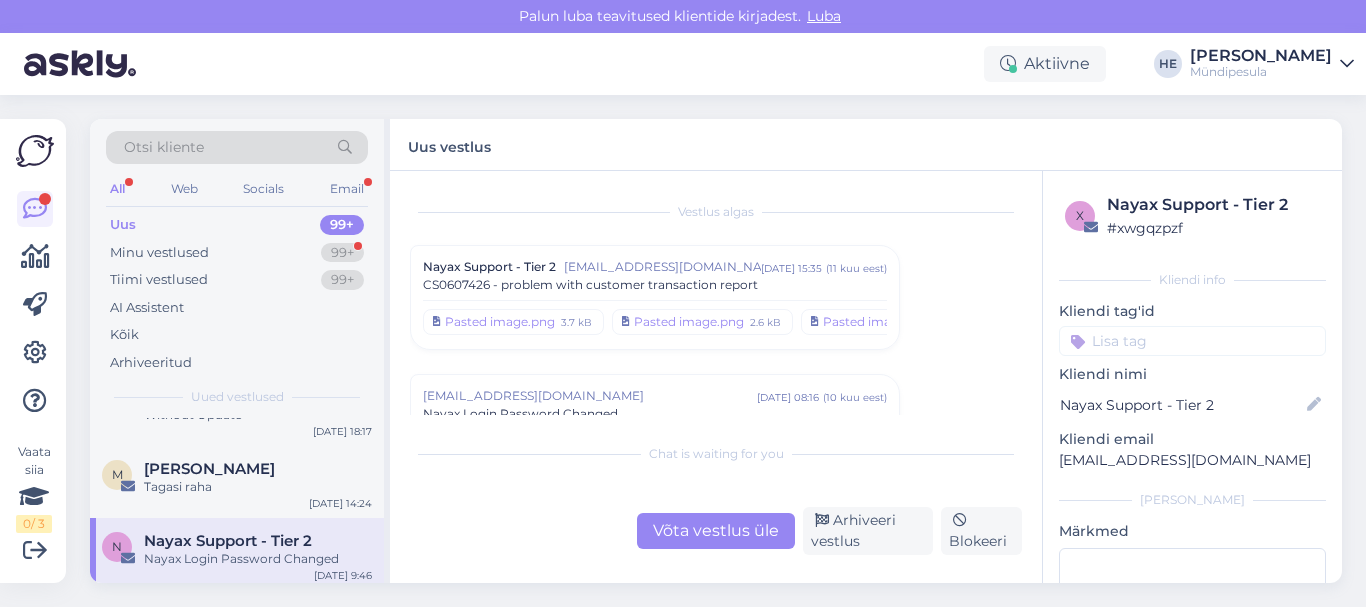 scroll, scrollTop: 447, scrollLeft: 0, axis: vertical 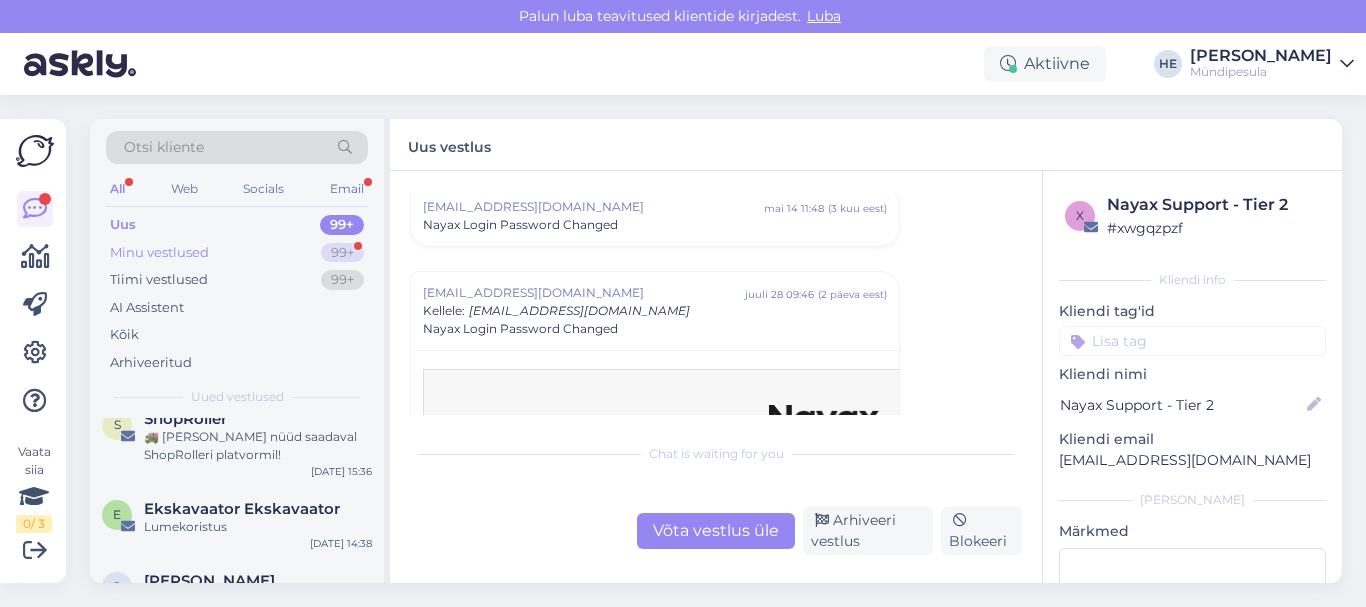 click on "Minu vestlused" at bounding box center (159, 253) 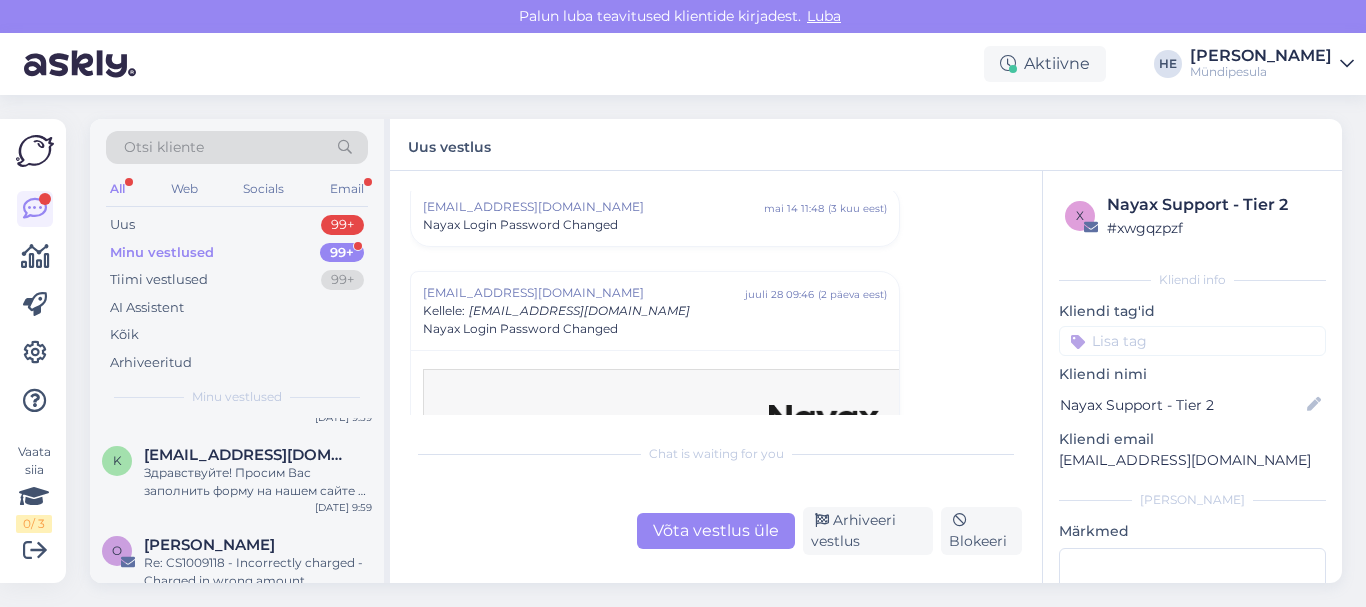 scroll, scrollTop: 0, scrollLeft: 0, axis: both 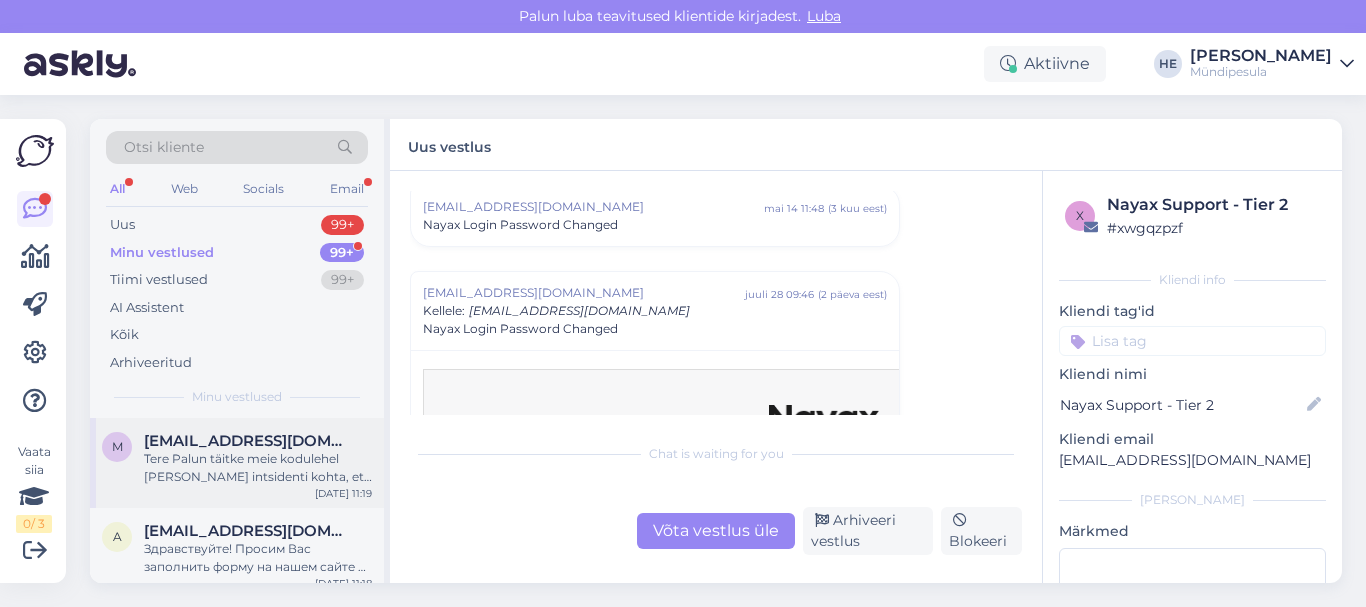 click on "[EMAIL_ADDRESS][DOMAIN_NAME]" at bounding box center (248, 441) 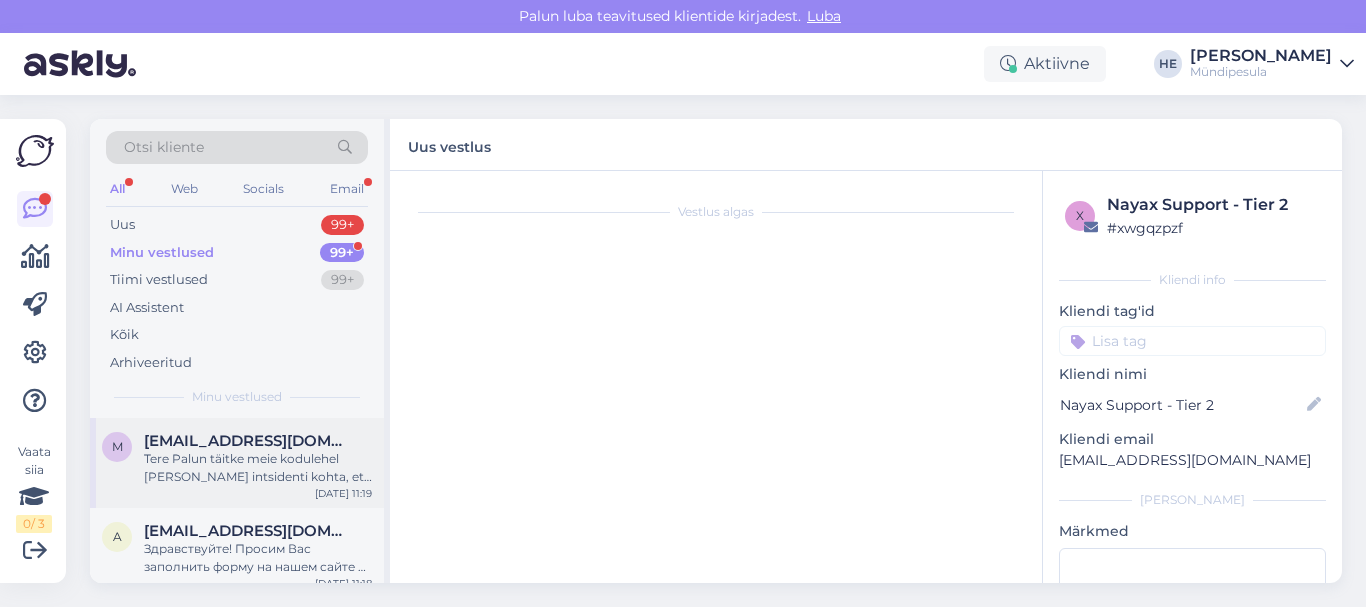 scroll, scrollTop: 258, scrollLeft: 0, axis: vertical 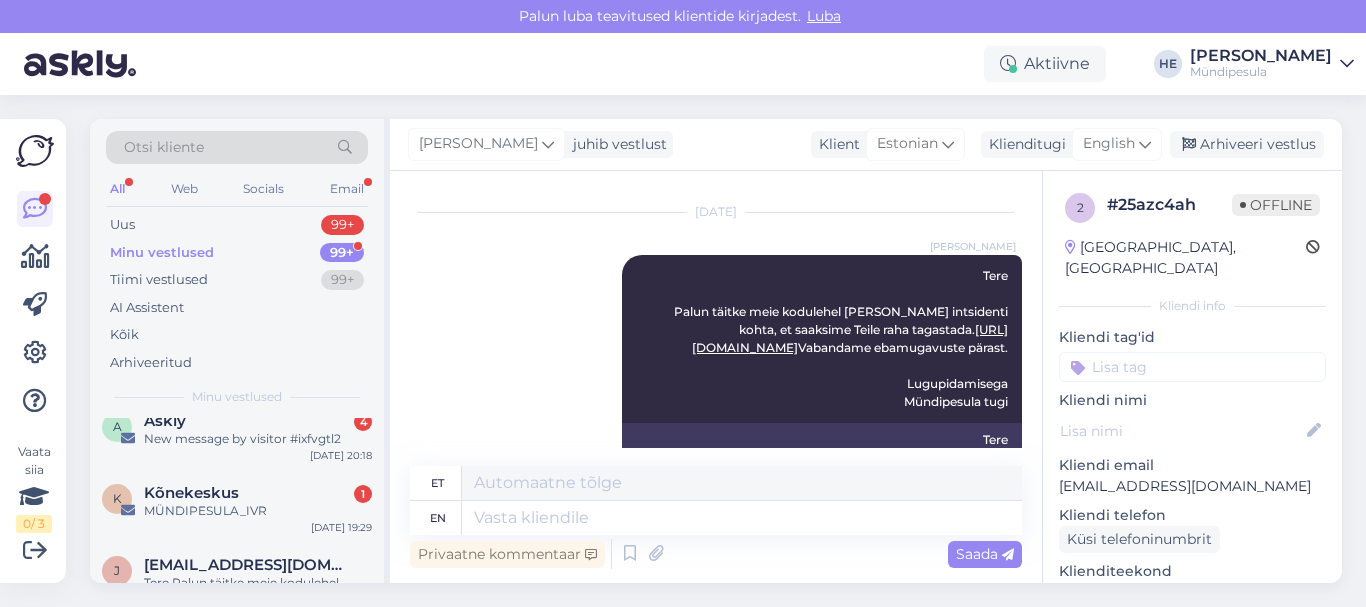 click on "New message by visitor #ixfvgtl2" at bounding box center [258, 439] 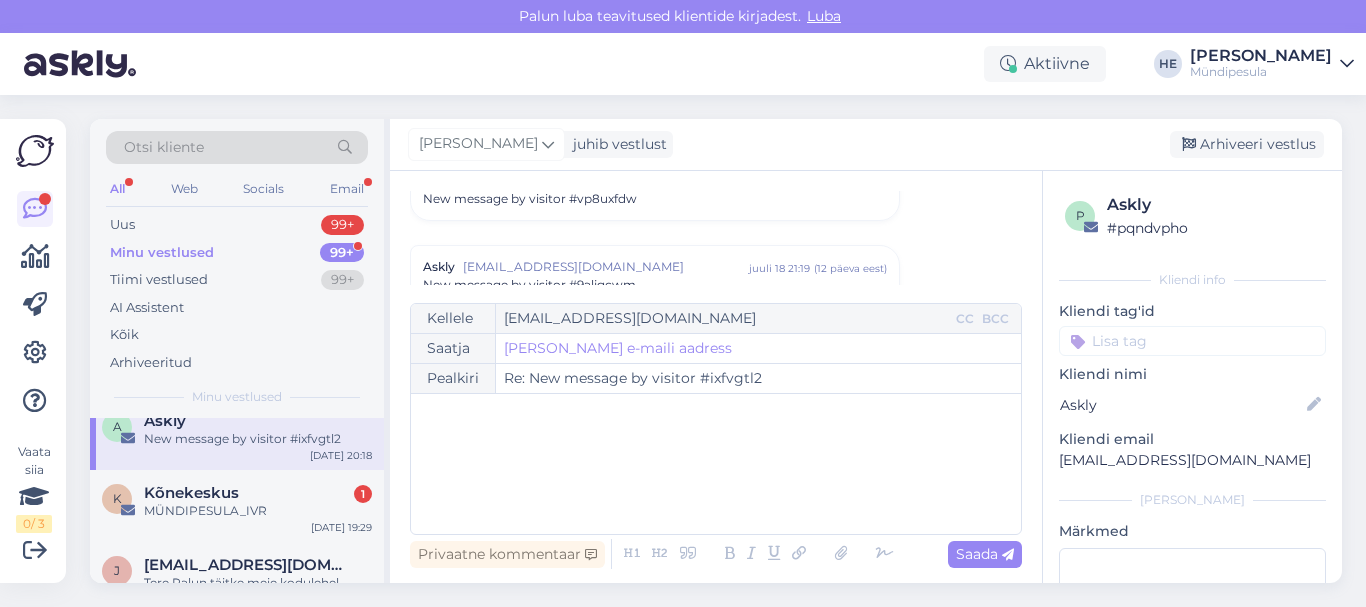 scroll, scrollTop: 8568, scrollLeft: 0, axis: vertical 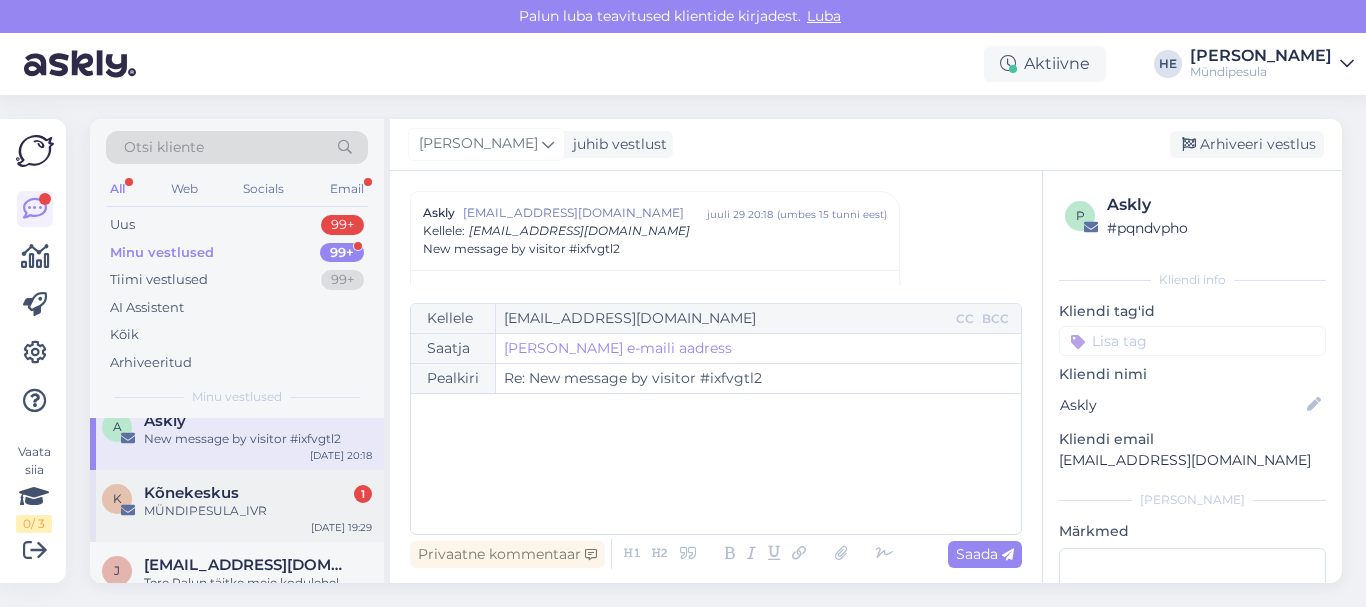 click on "MÜNDIPESULA_IVR" at bounding box center (258, 511) 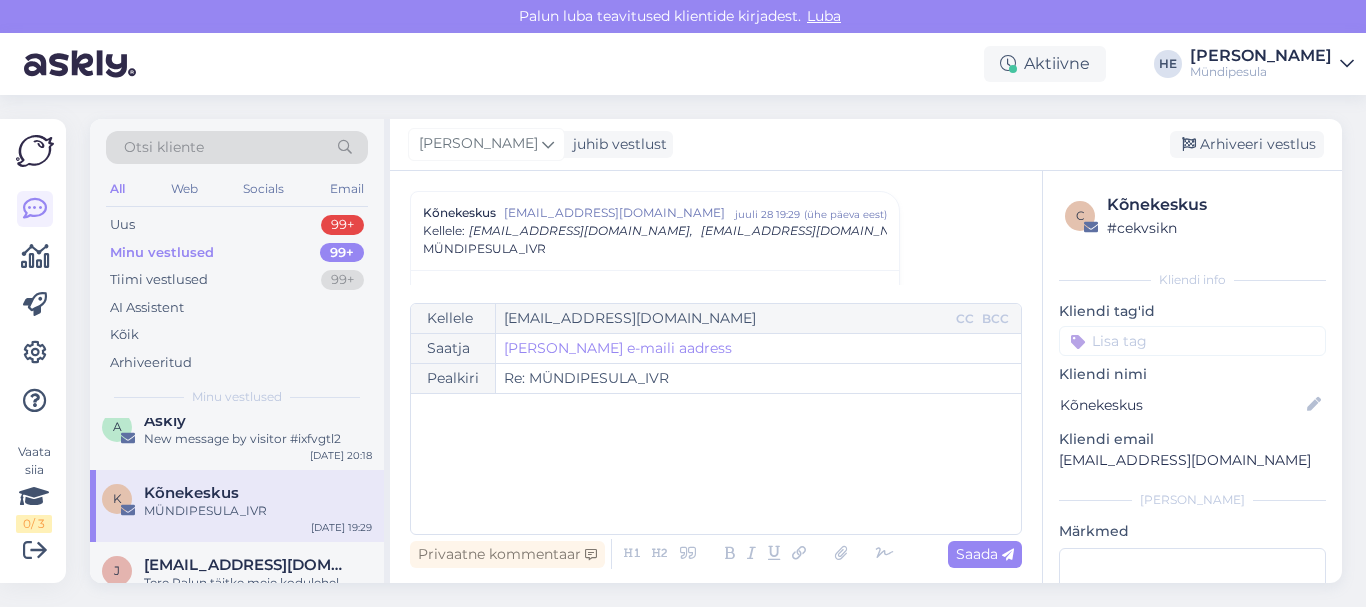 scroll, scrollTop: 8568, scrollLeft: 0, axis: vertical 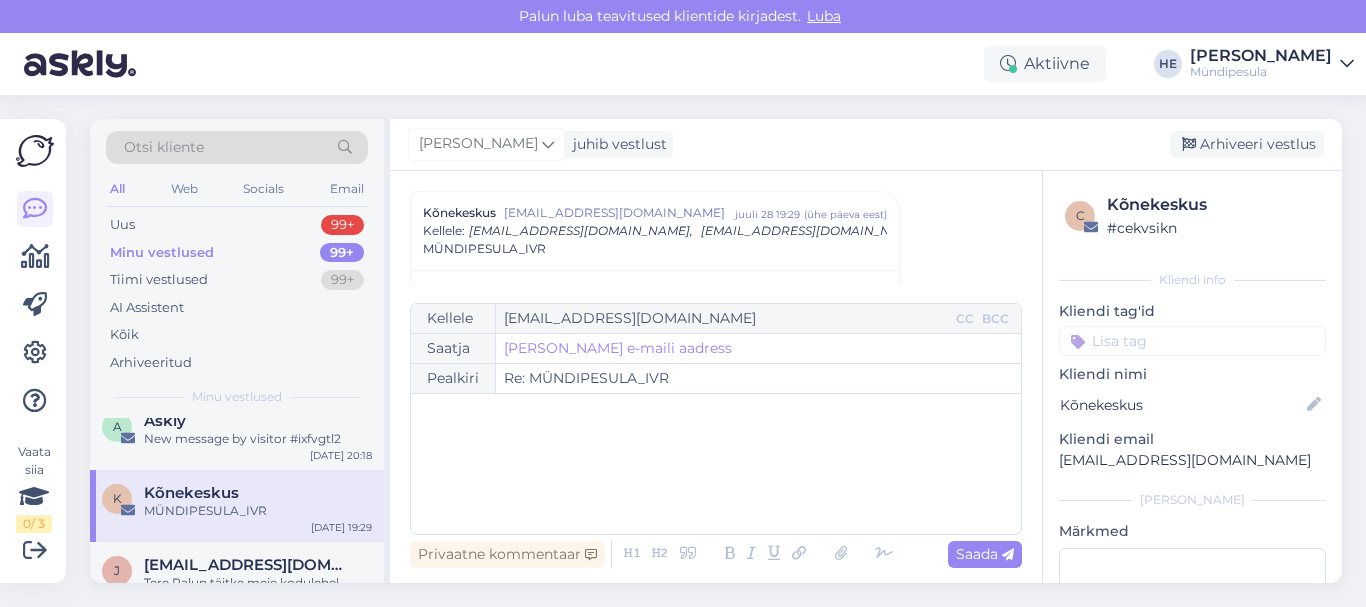 click at bounding box center [1347, 64] 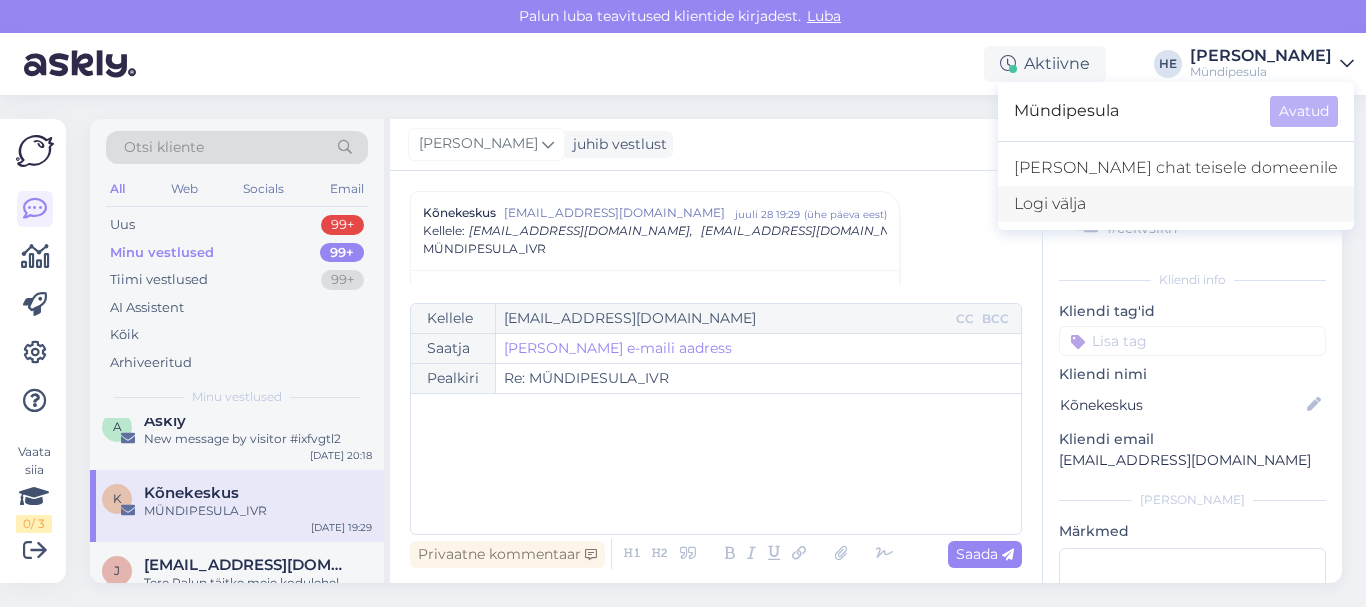 click on "Logi välja" at bounding box center (1176, 204) 